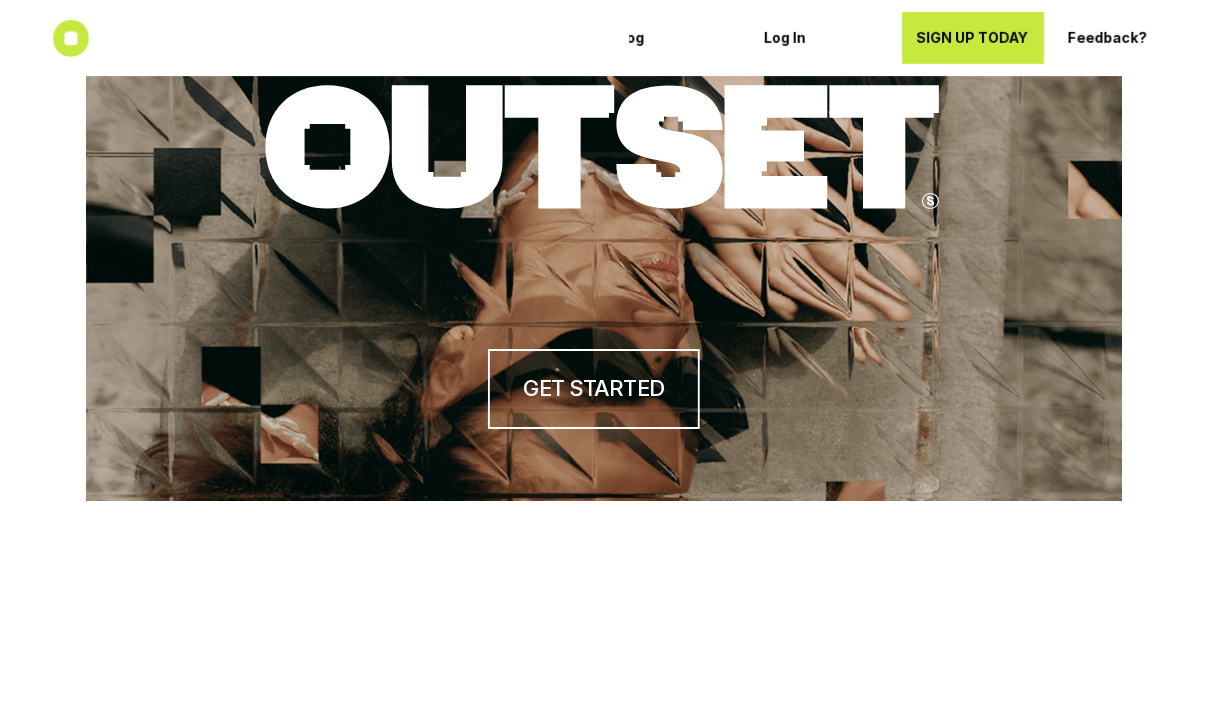 scroll, scrollTop: 0, scrollLeft: 0, axis: both 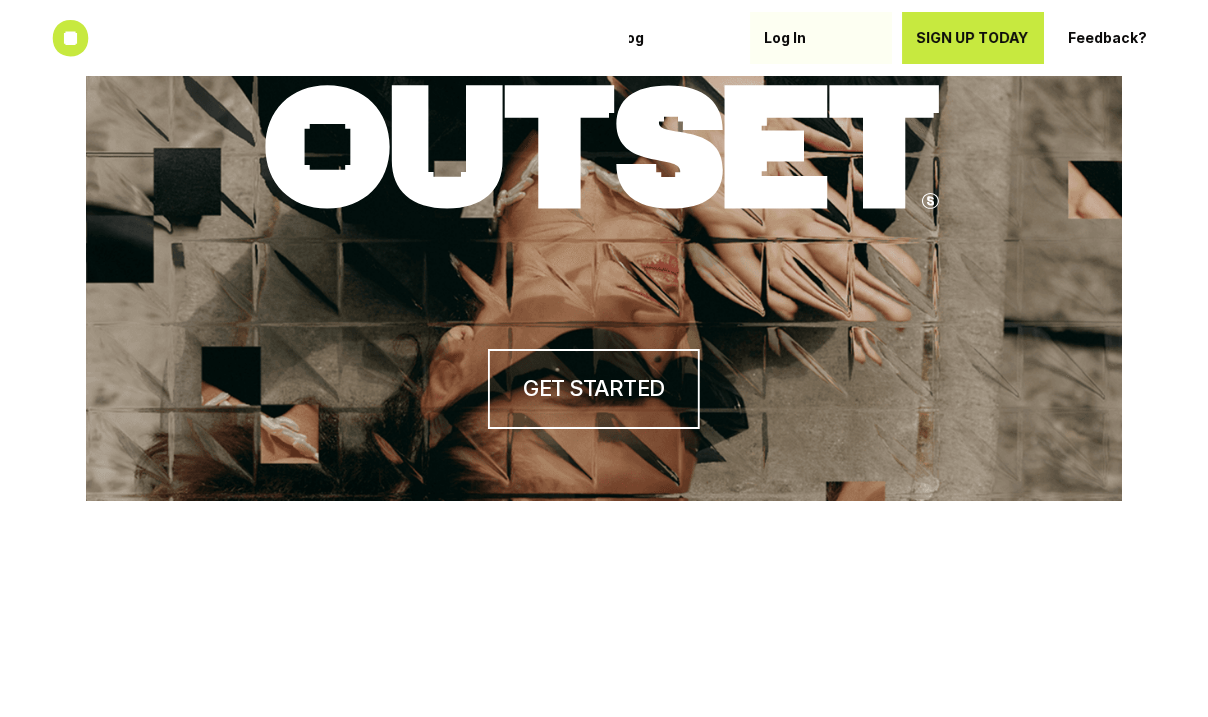 click on "Log In" at bounding box center [821, 38] 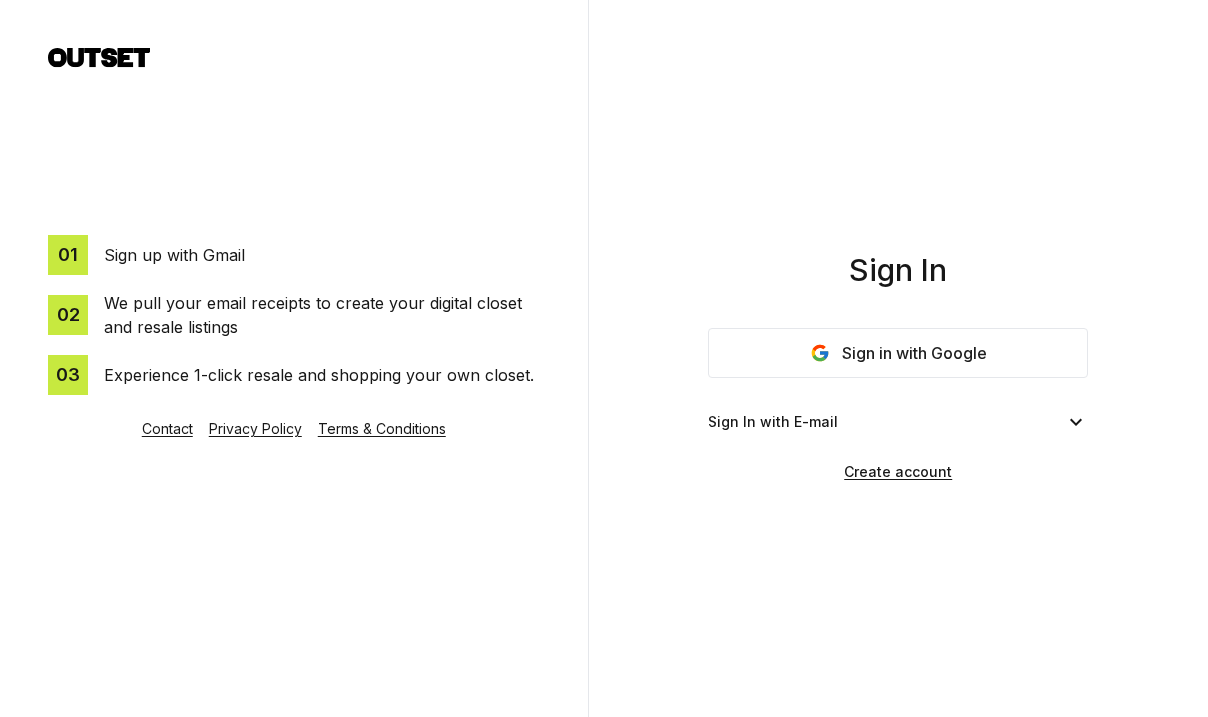 scroll, scrollTop: 0, scrollLeft: 0, axis: both 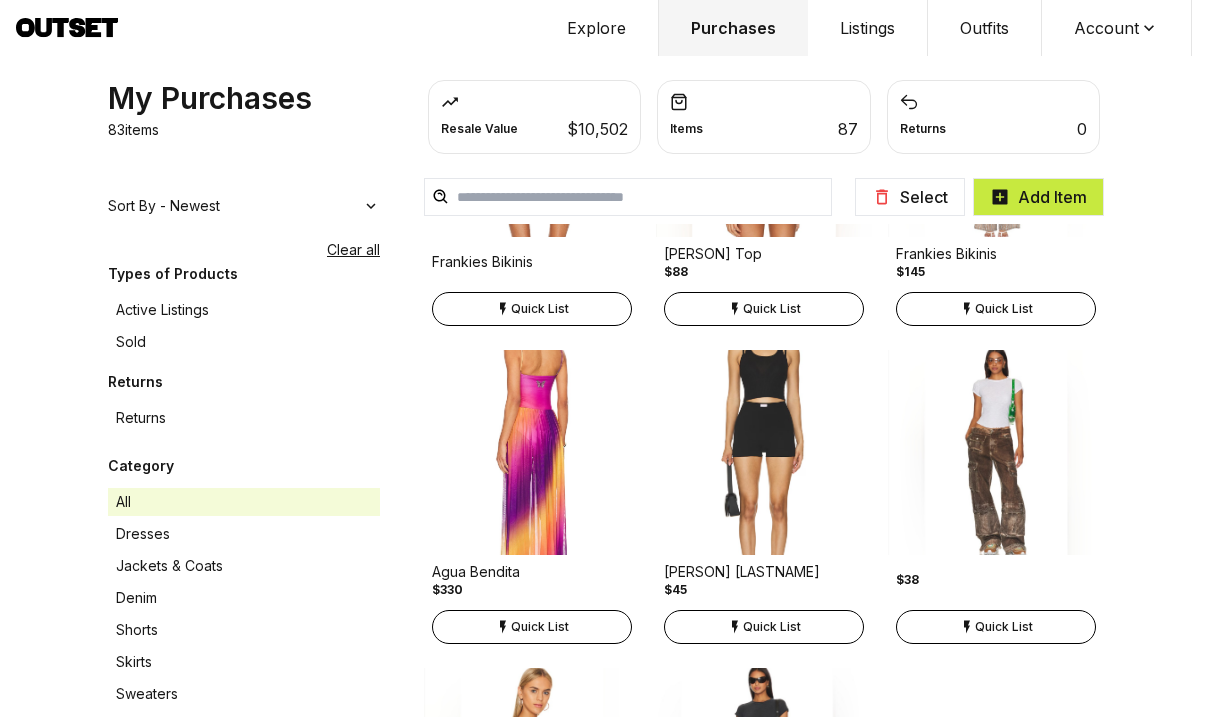 click on "Listings" at bounding box center [868, 28] 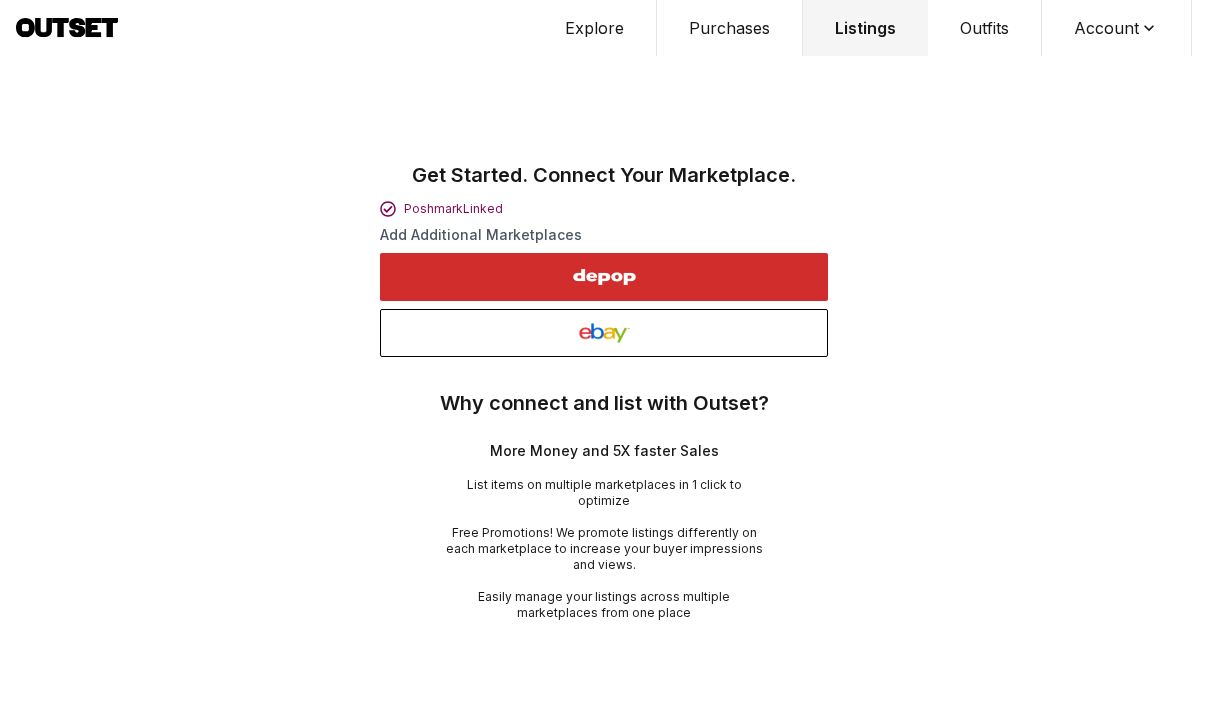 click on "Explore" at bounding box center [595, 28] 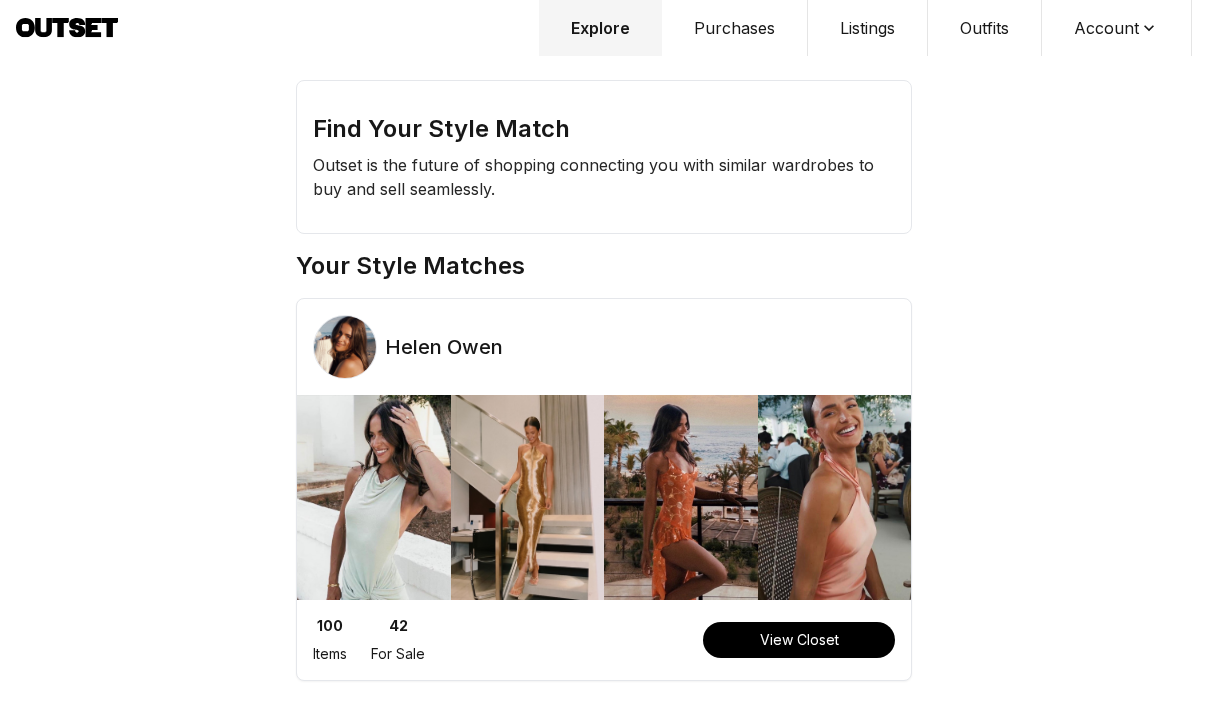 click on "Purchases" at bounding box center (735, 28) 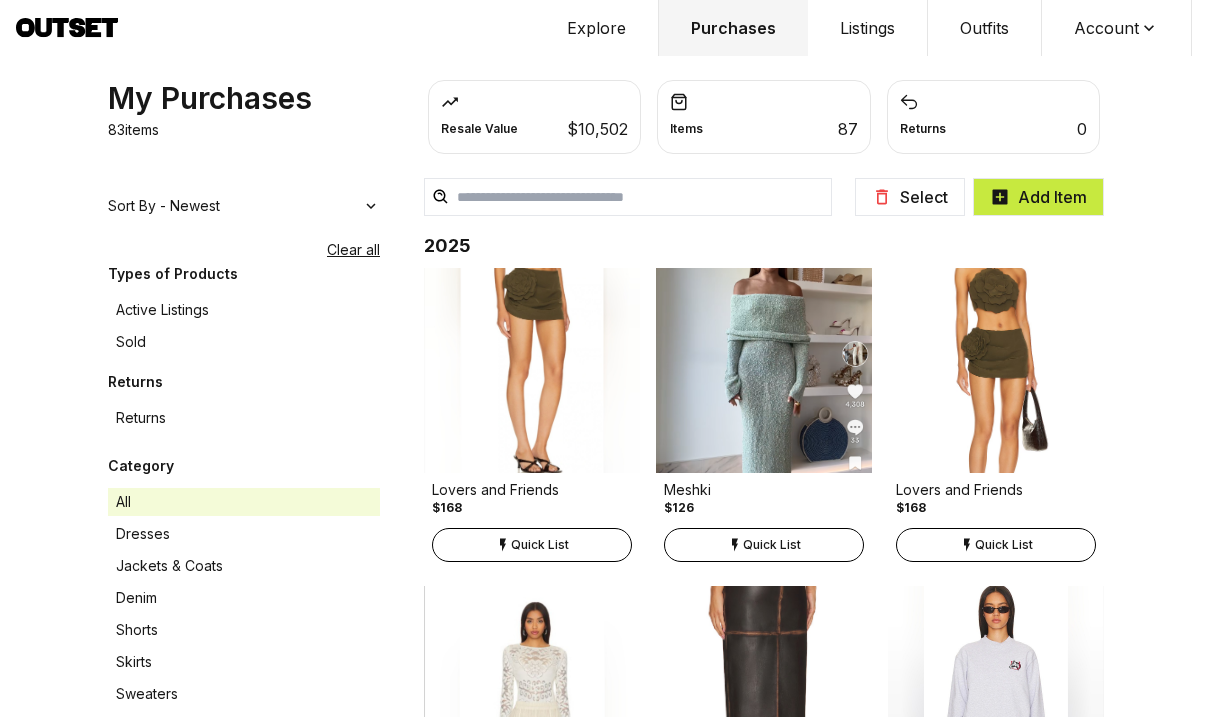 click at bounding box center [628, 197] 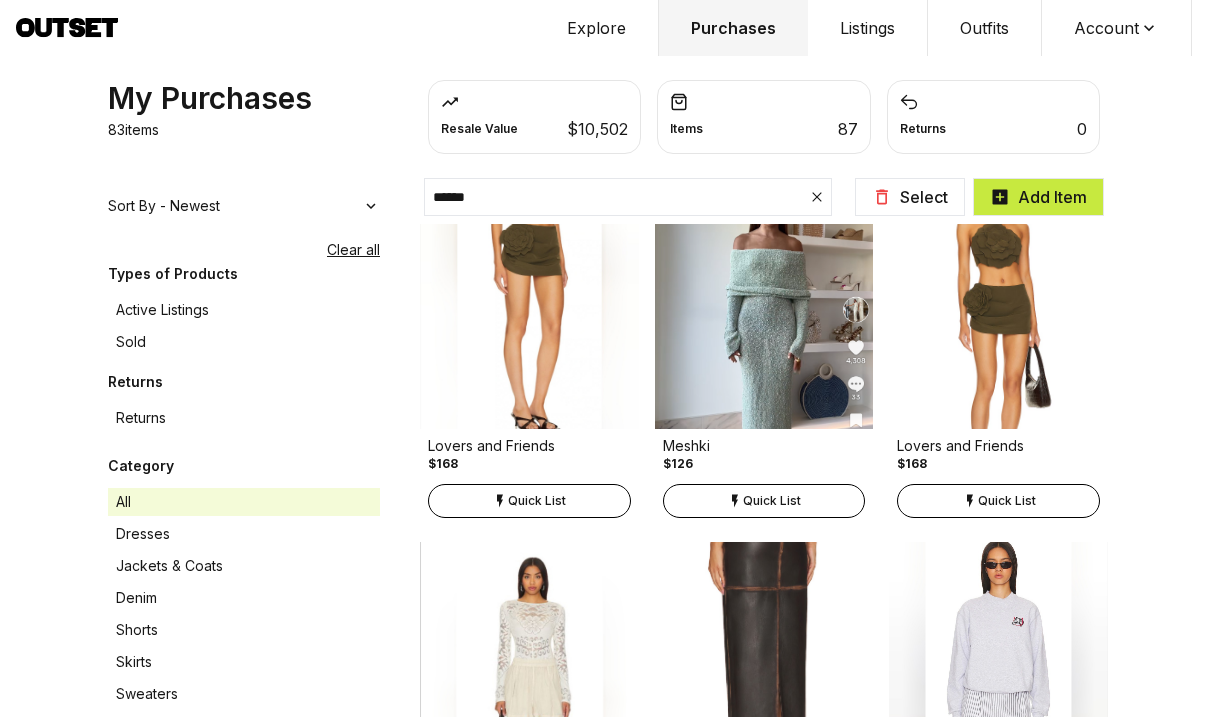 type on "******" 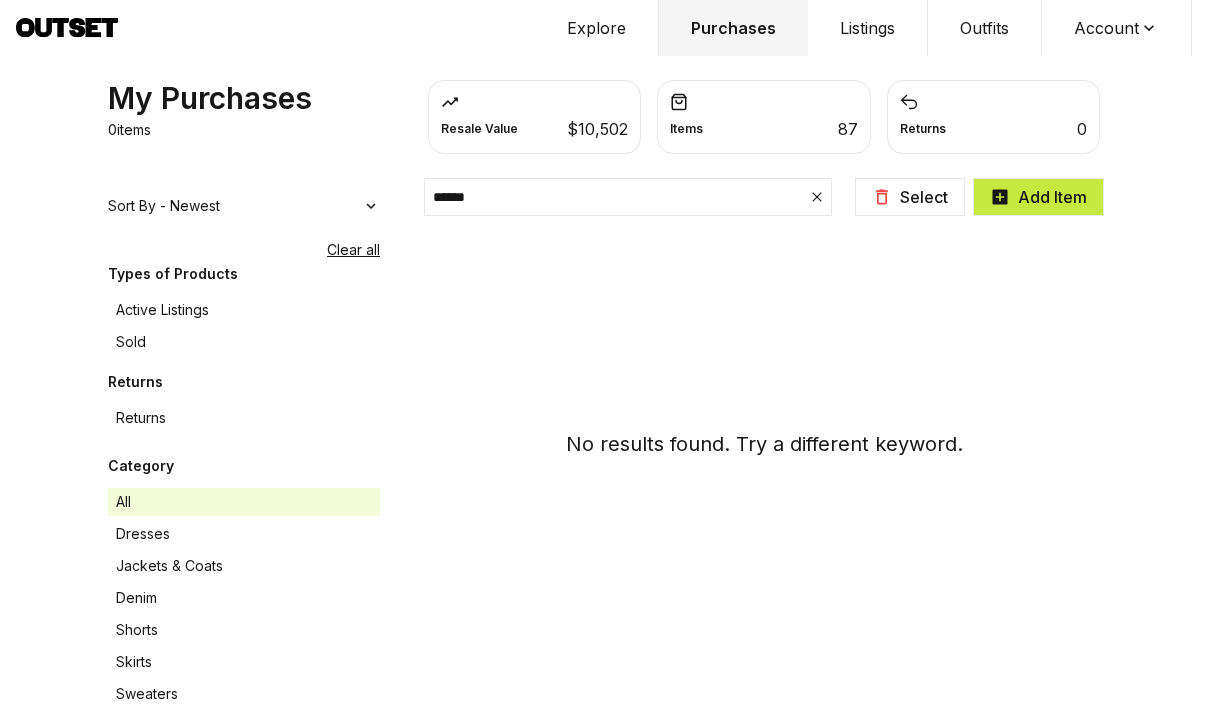 drag, startPoint x: 555, startPoint y: 203, endPoint x: 366, endPoint y: 203, distance: 189 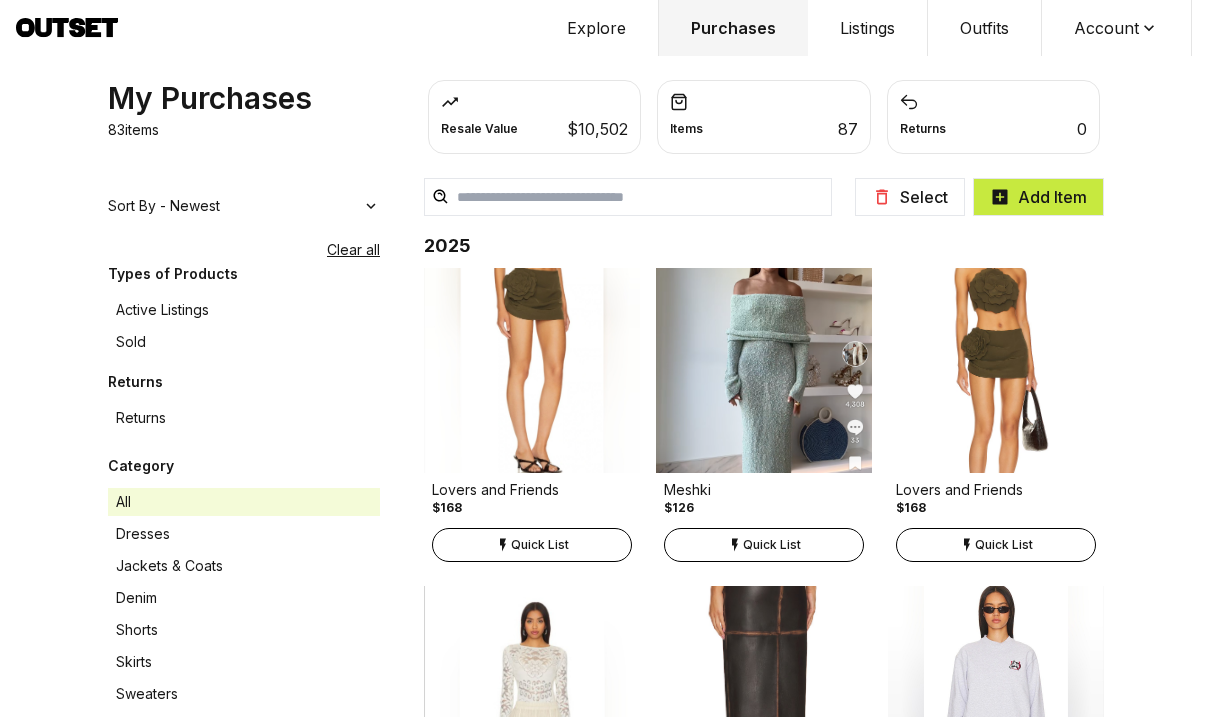 scroll, scrollTop: 13, scrollLeft: 0, axis: vertical 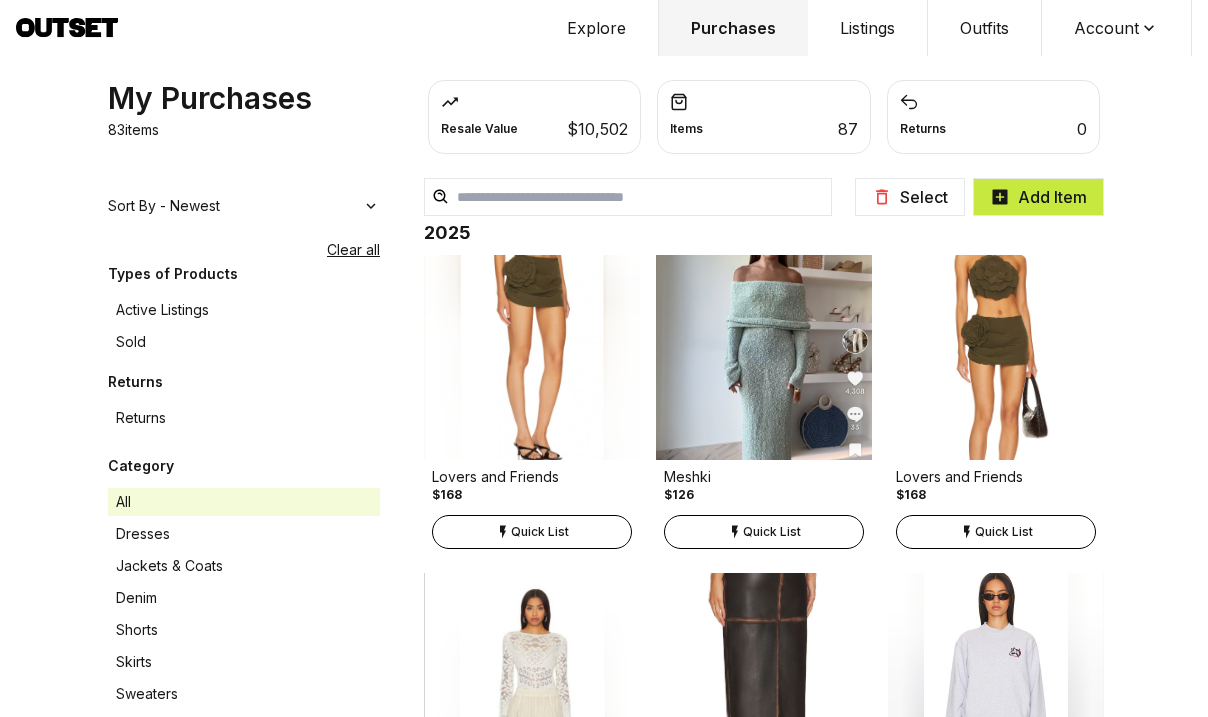 type 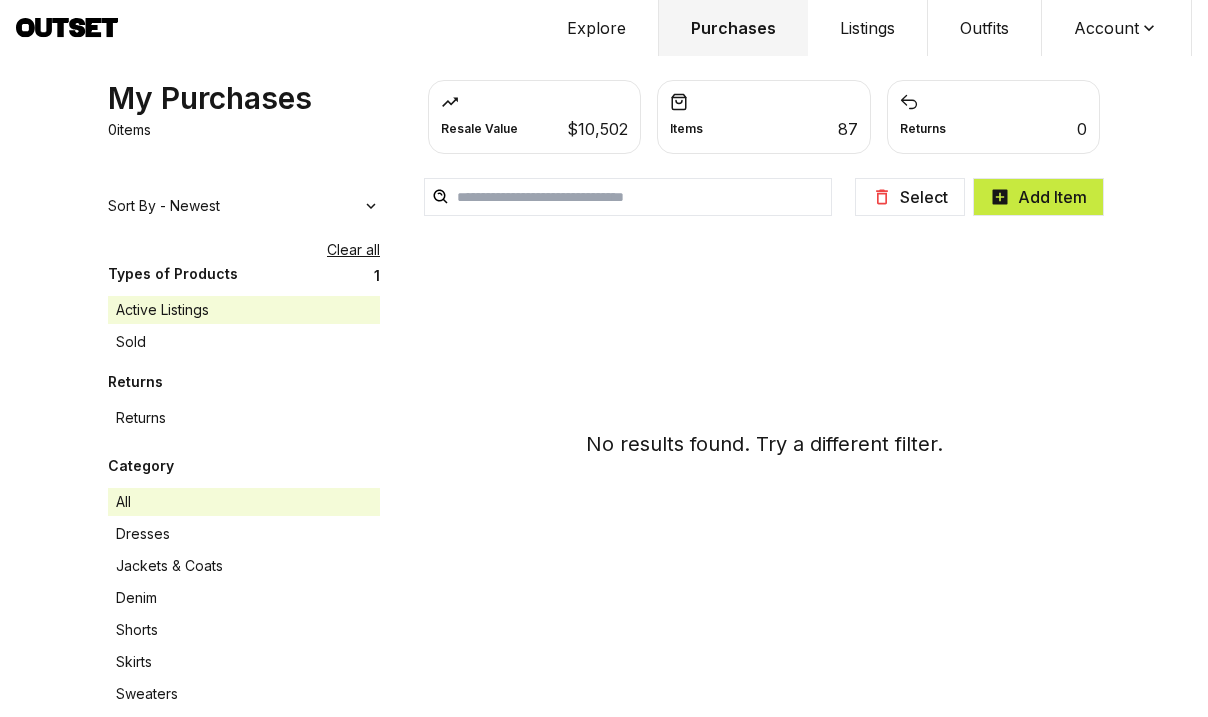 click on "Sold" at bounding box center [244, 342] 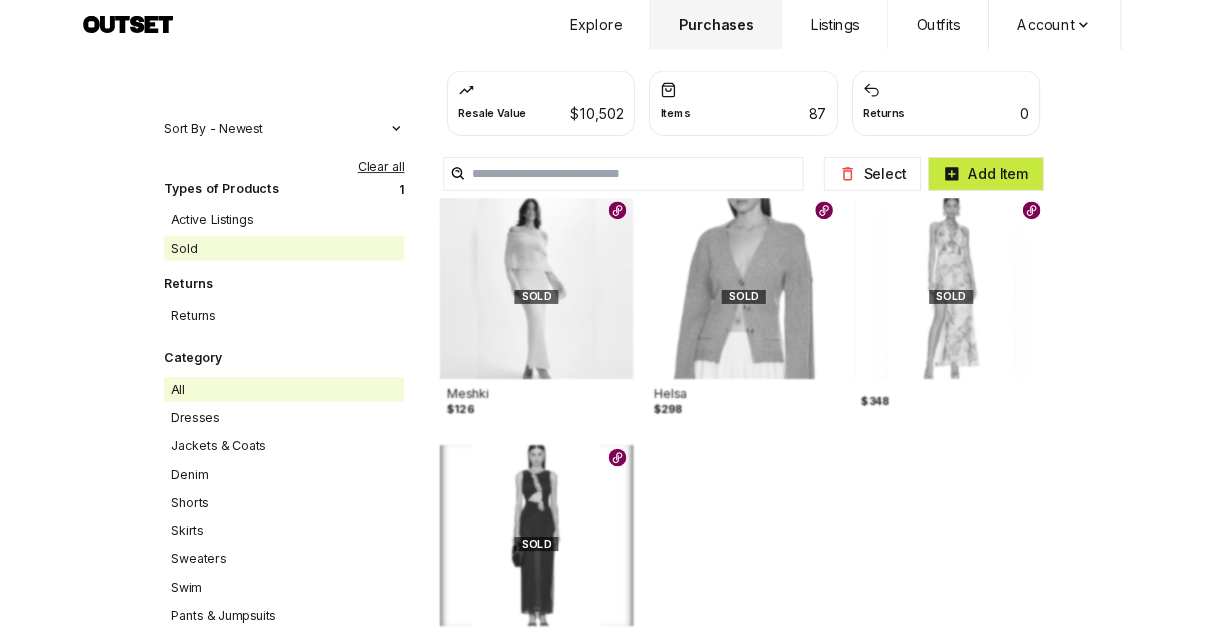 scroll, scrollTop: 83, scrollLeft: 0, axis: vertical 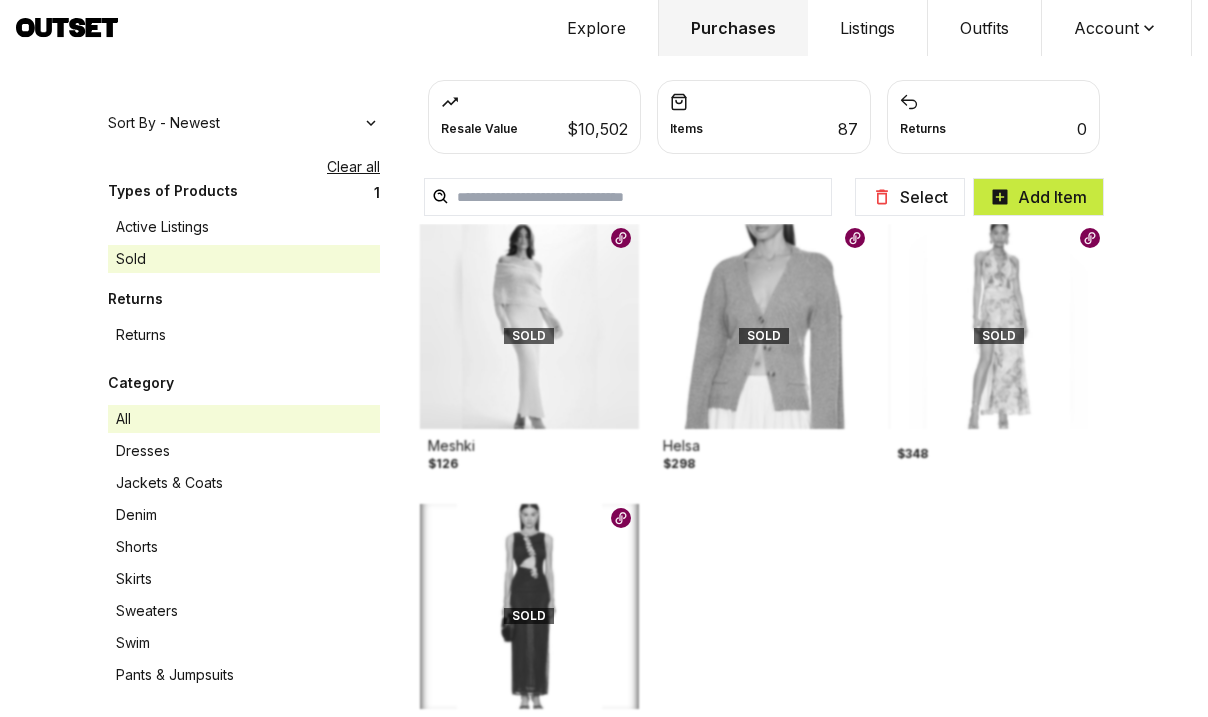 click on "All Dresses Jackets & Coats Denim Shorts Skirts Sweaters Swim Pants & Jumpsuits Tops Handbags Shoes Accessories" at bounding box center (244, 541) 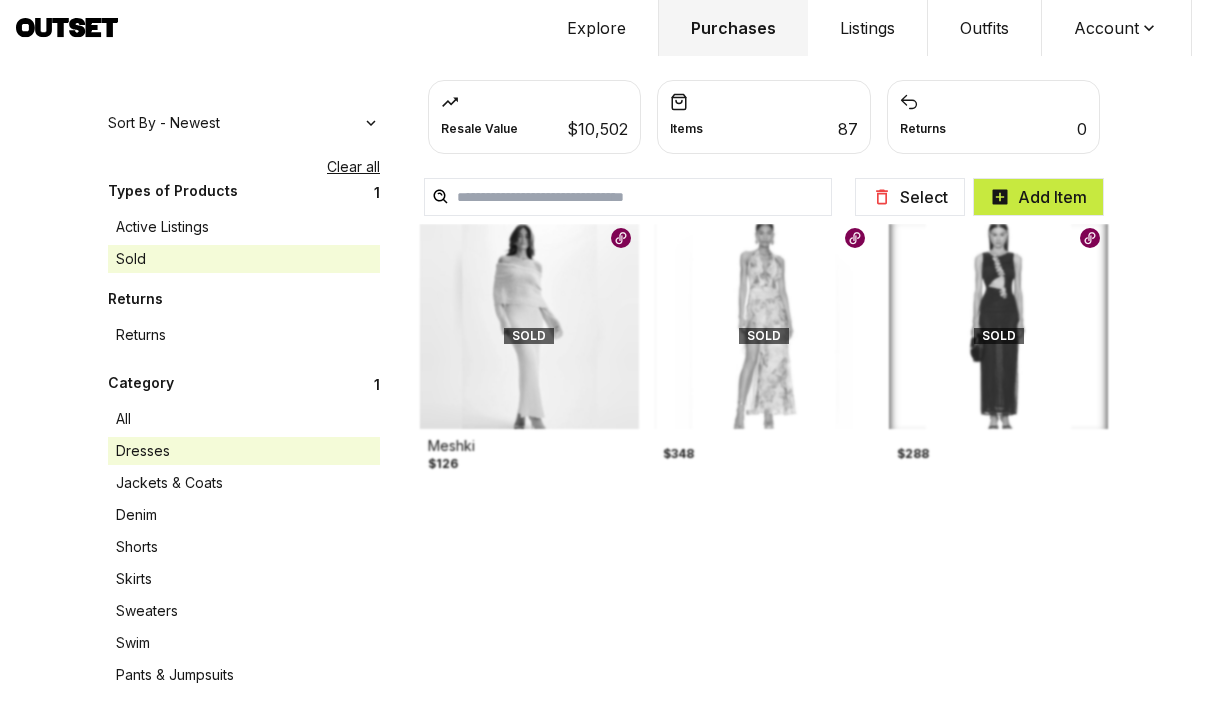 click on "Account" at bounding box center [1117, 28] 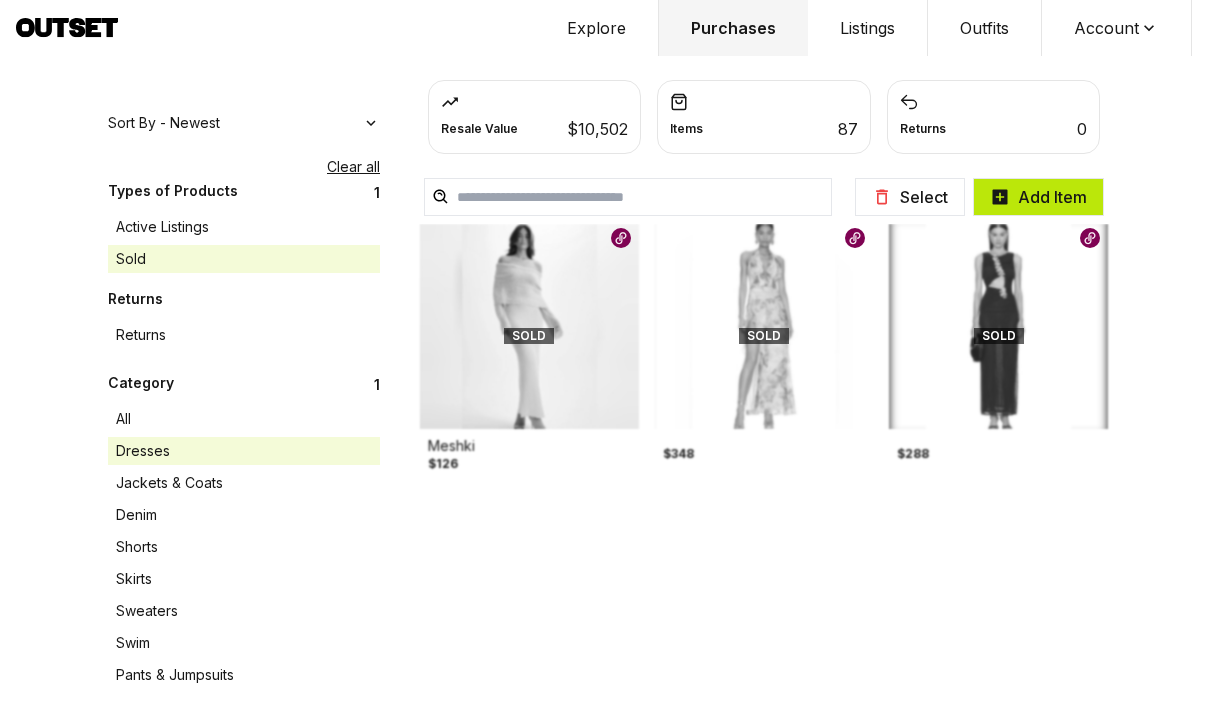 click on "Add Item" at bounding box center [1038, 197] 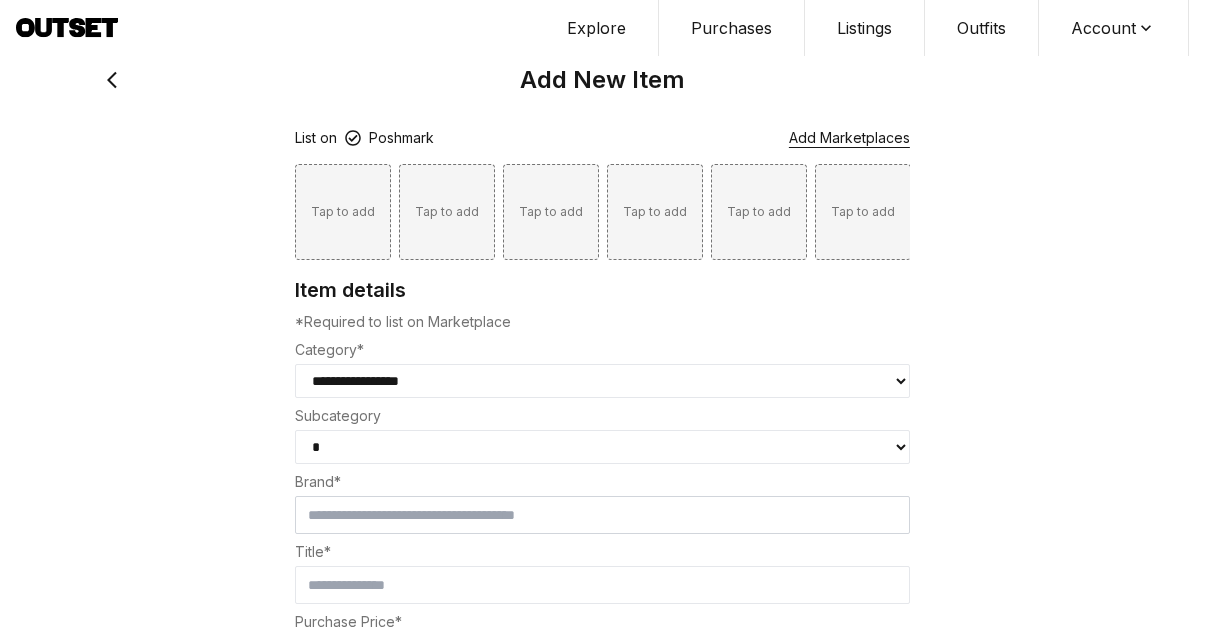 click on "Add Marketplaces" at bounding box center (849, 137) 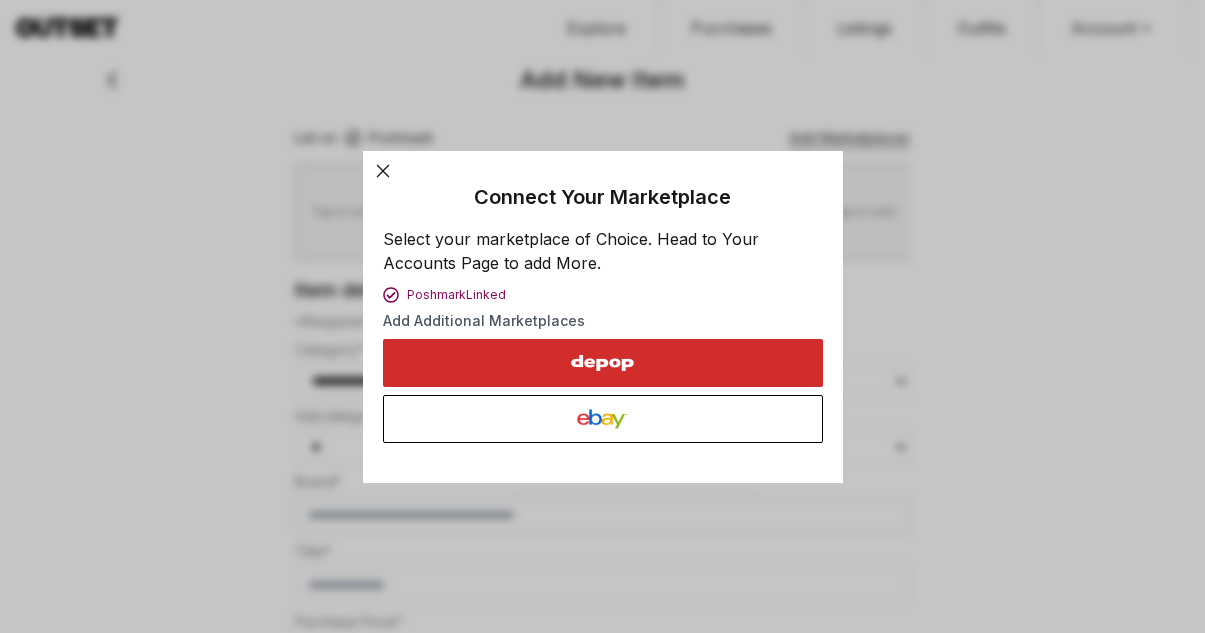 click 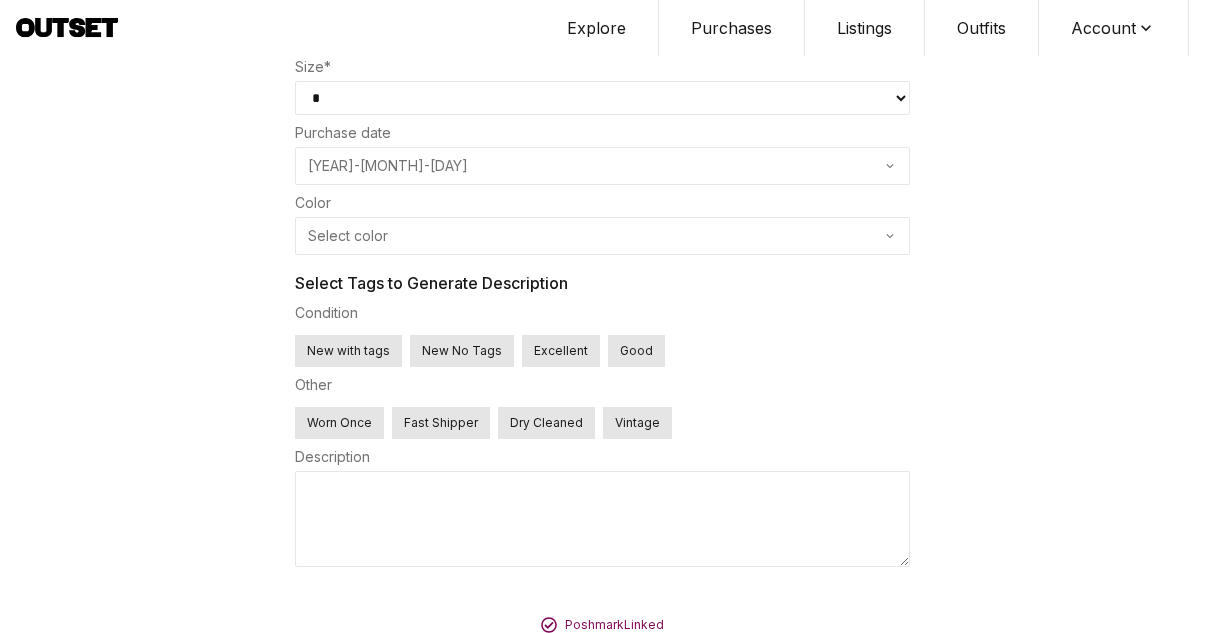 scroll, scrollTop: 862, scrollLeft: 0, axis: vertical 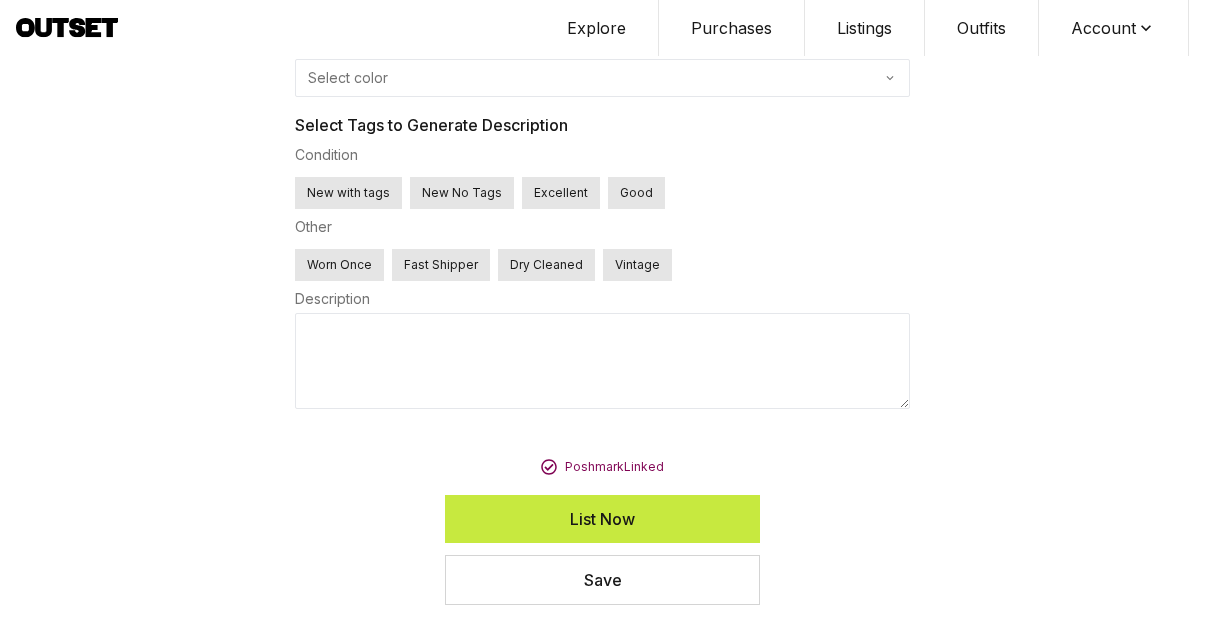 click at bounding box center [602, 361] 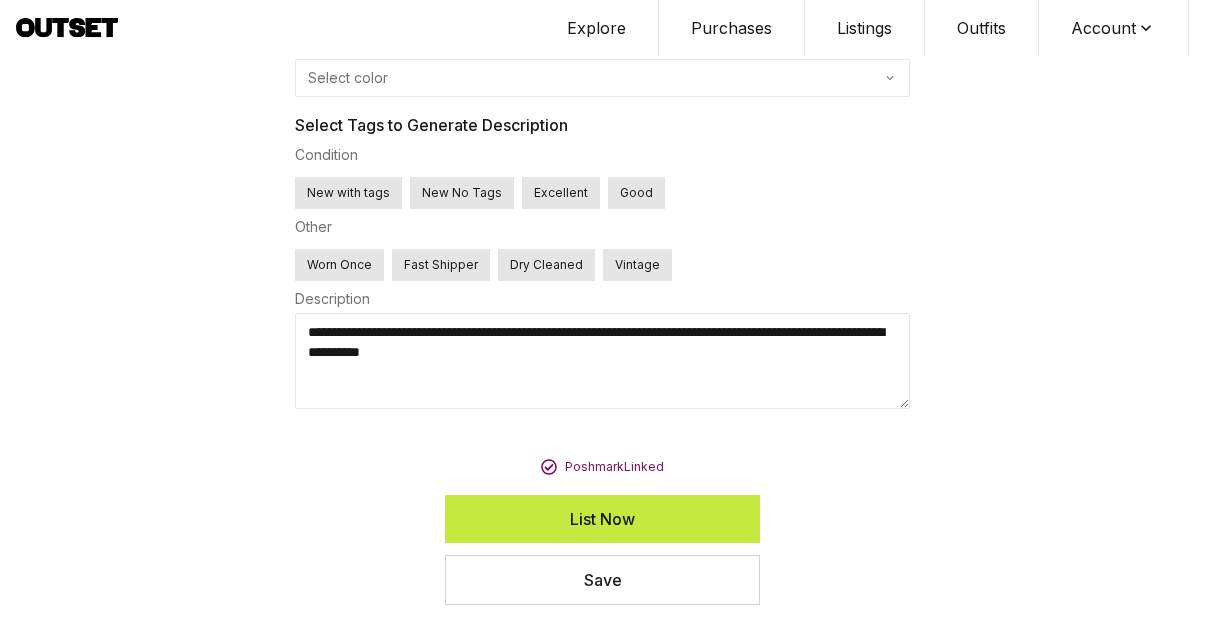 type 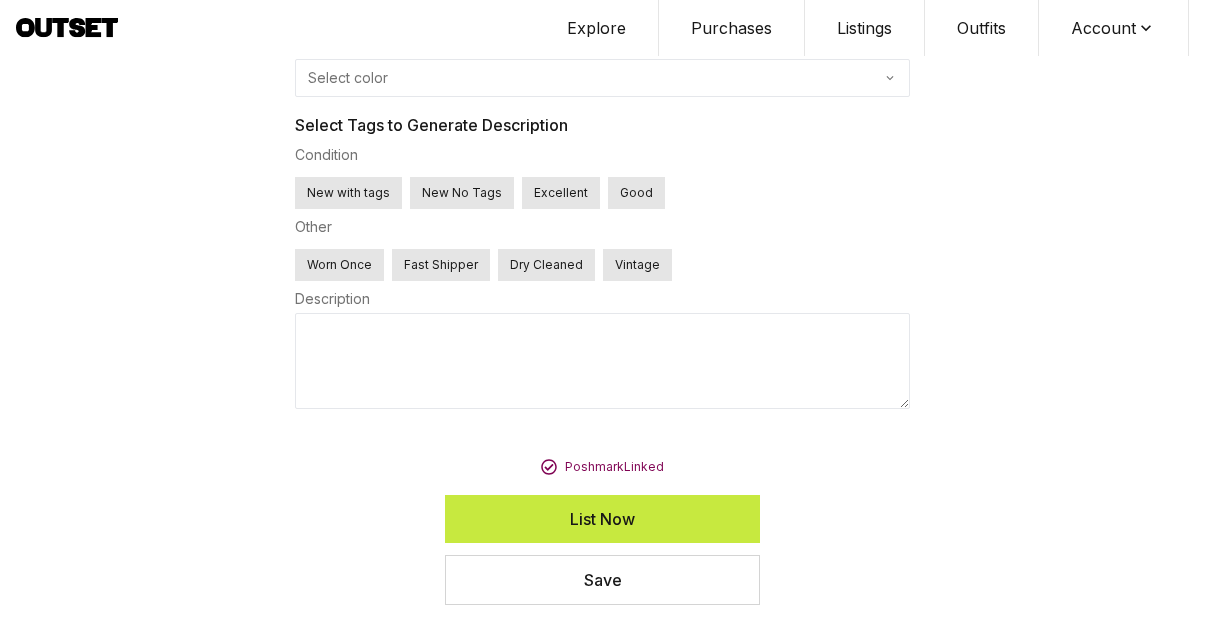 scroll, scrollTop: 0, scrollLeft: 0, axis: both 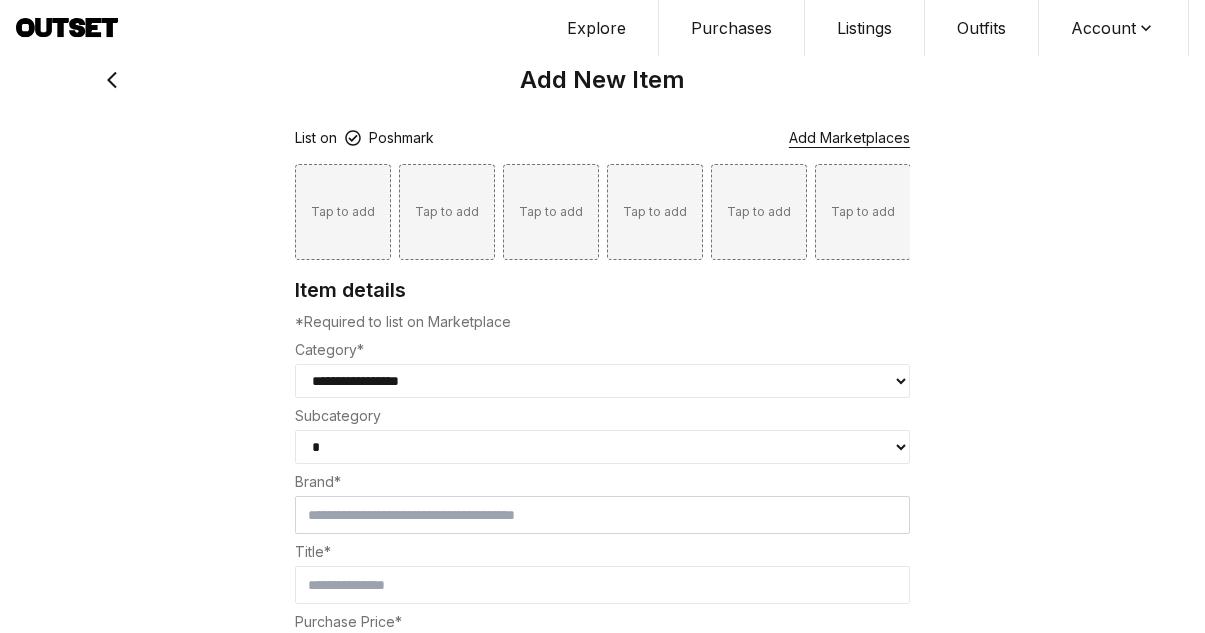 click on "**********" at bounding box center [602, 381] 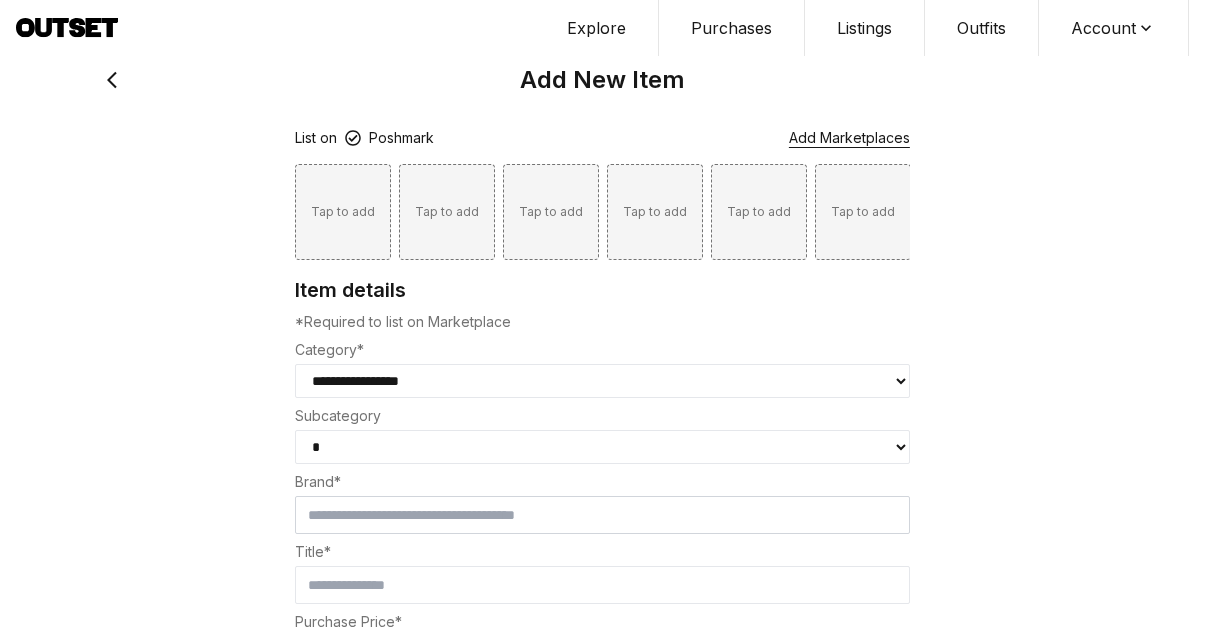select on "*******" 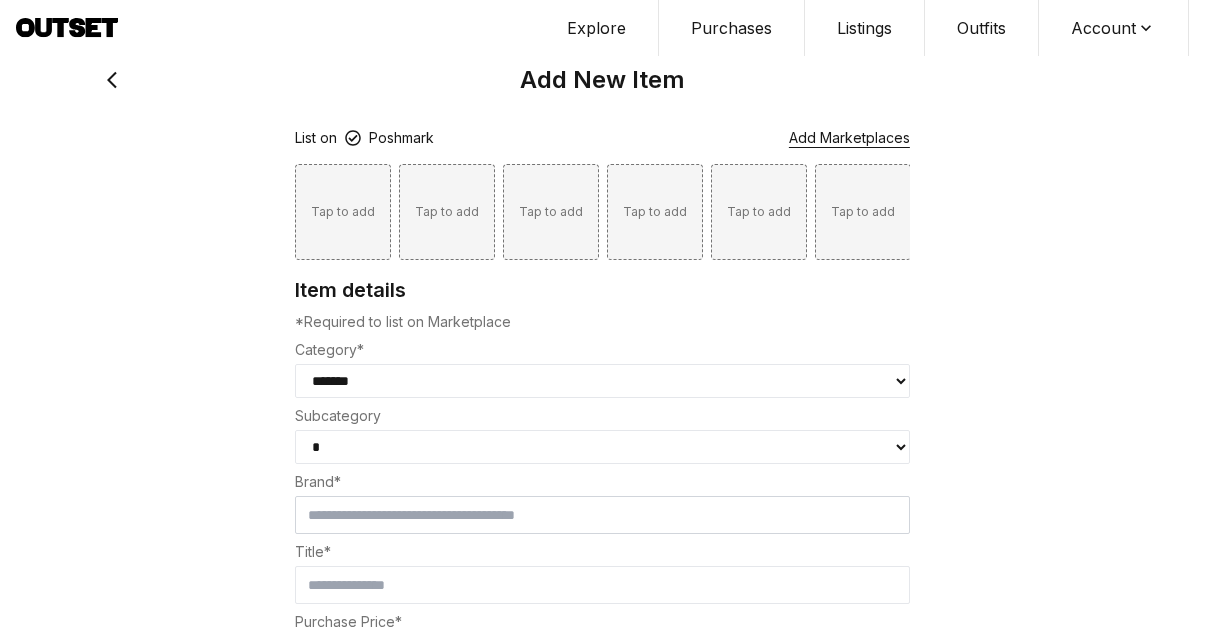 click on "* **** **** ****" at bounding box center [602, 447] 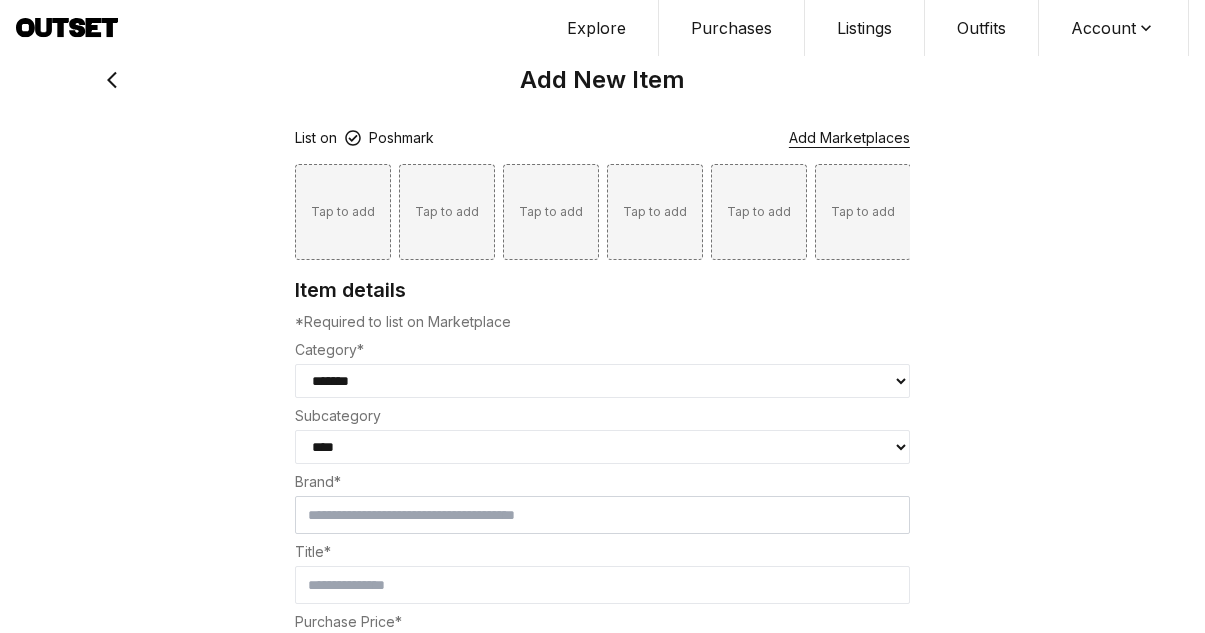 click on "* **** **** ****" at bounding box center [602, 447] 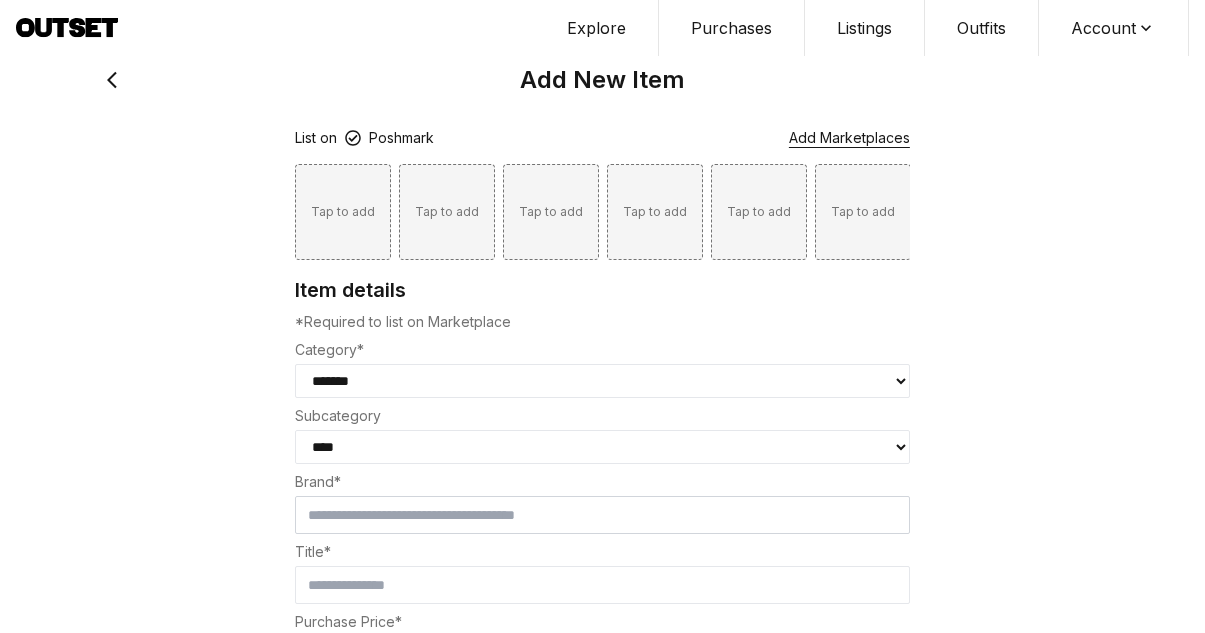 click at bounding box center [602, 515] 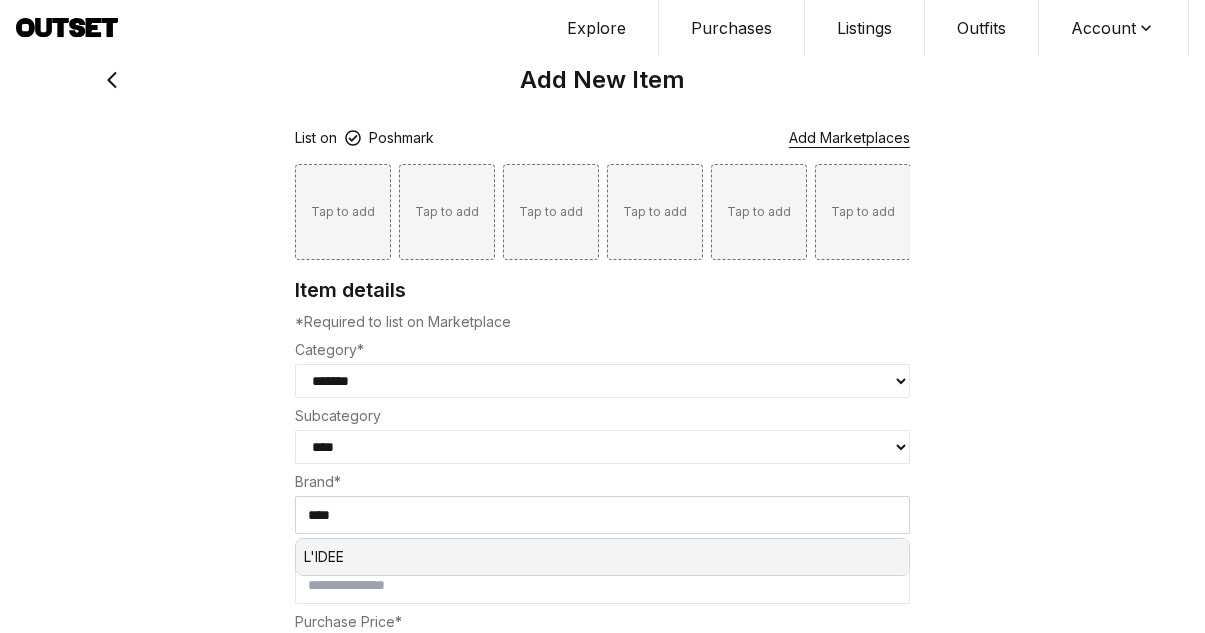 click on "L'IDEE" at bounding box center [602, 557] 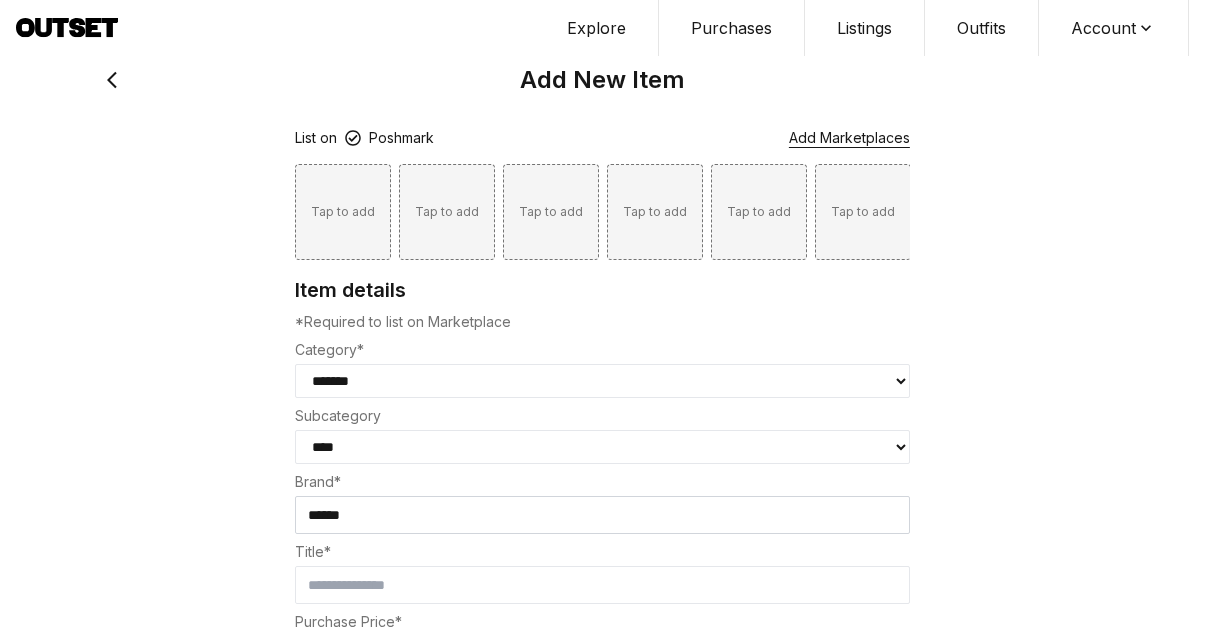 scroll, scrollTop: 65, scrollLeft: 0, axis: vertical 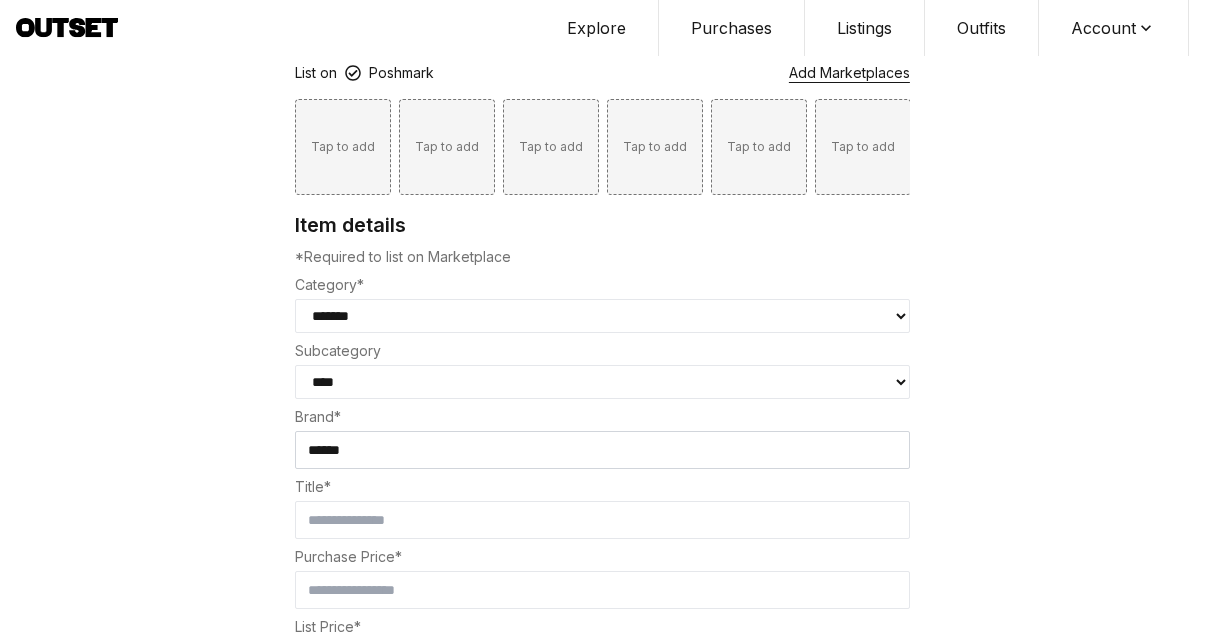 click at bounding box center (602, 520) 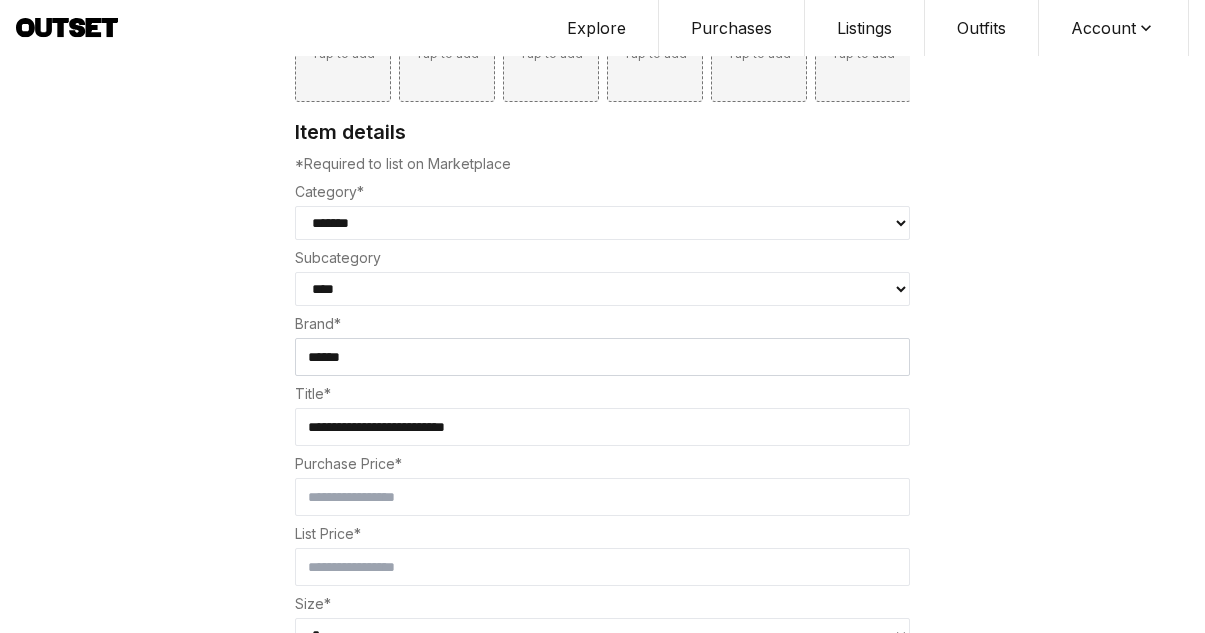 scroll, scrollTop: 159, scrollLeft: 0, axis: vertical 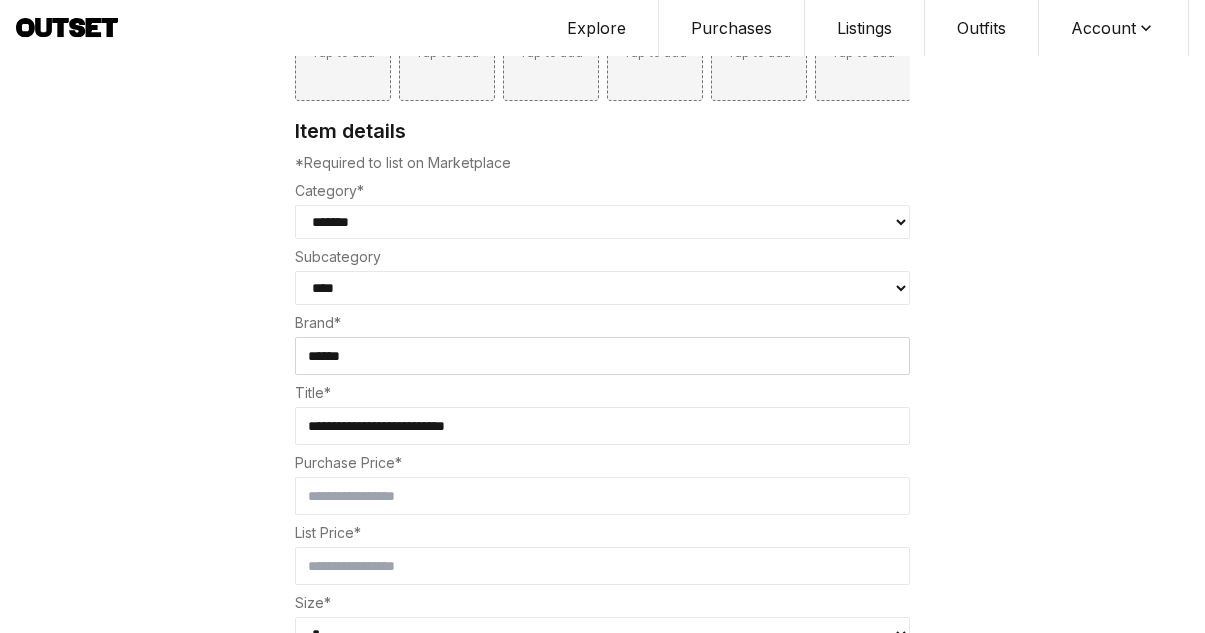 type on "**********" 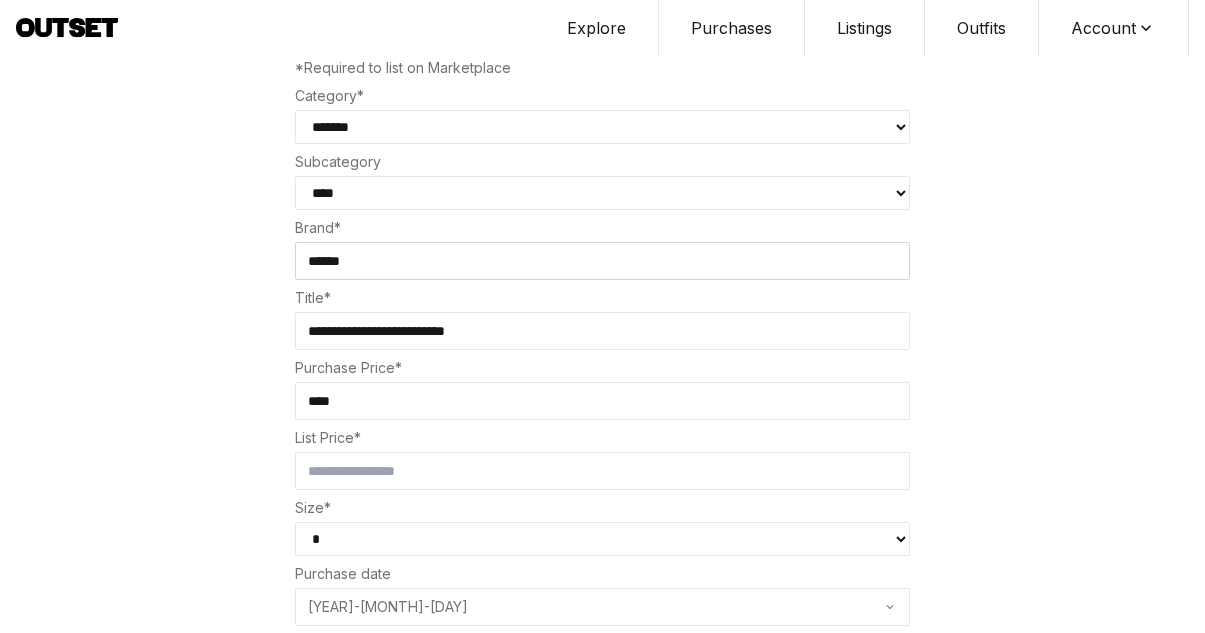 scroll, scrollTop: 274, scrollLeft: 0, axis: vertical 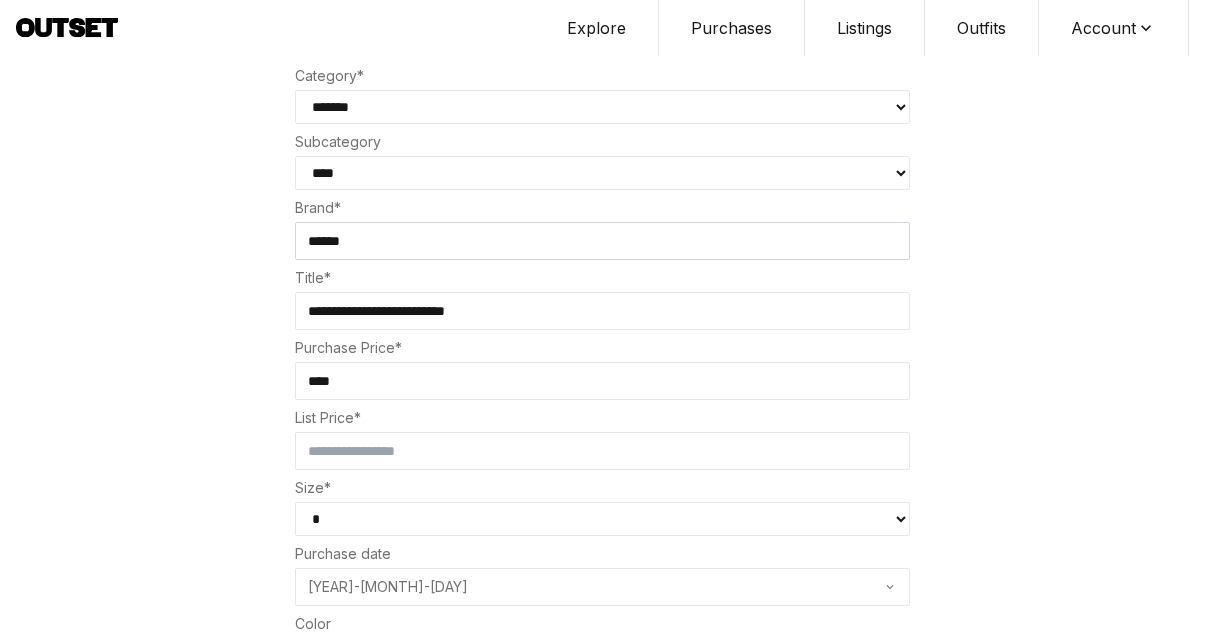 type on "****" 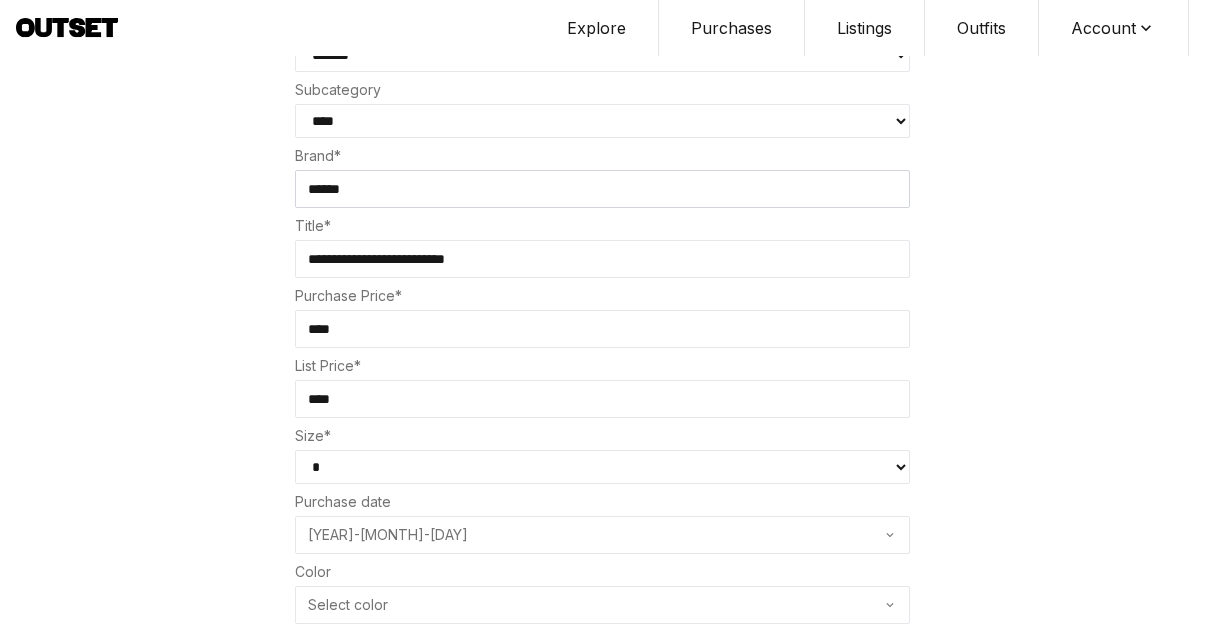 scroll, scrollTop: 330, scrollLeft: 0, axis: vertical 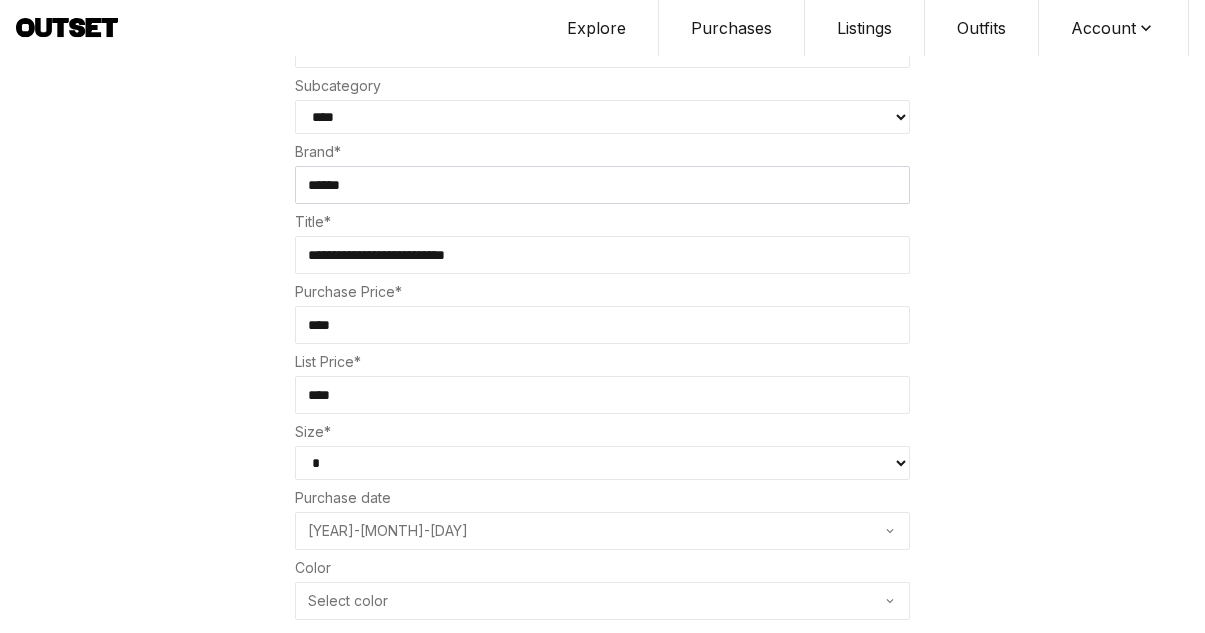type on "****" 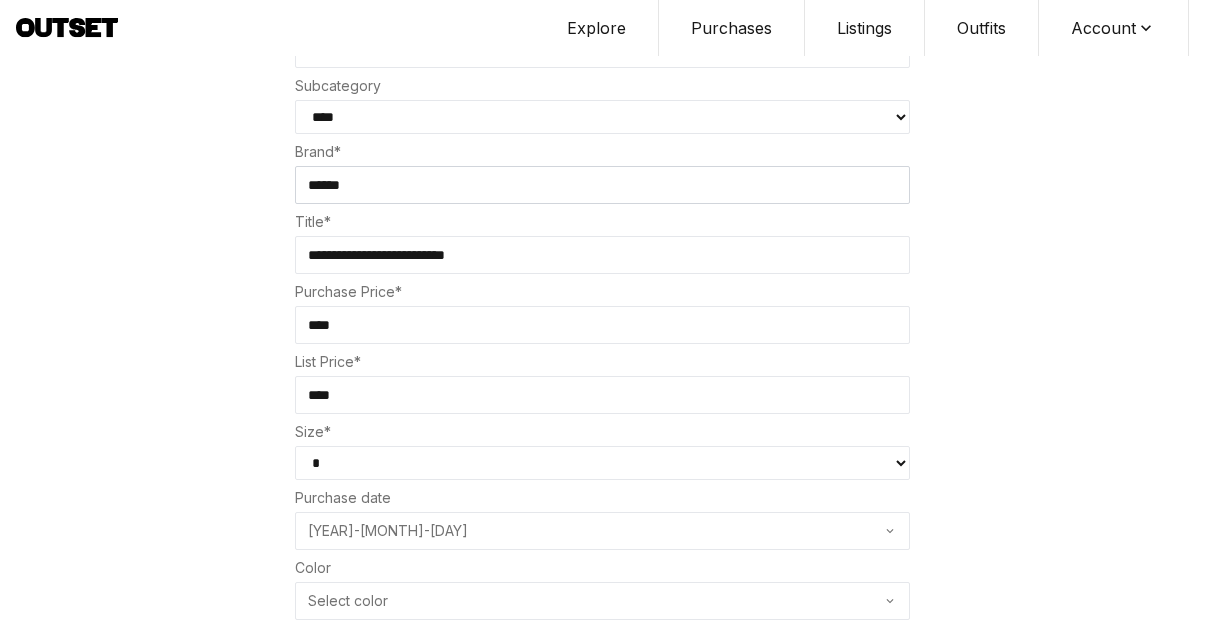 click on "* ** * * * * * ** ** *** ** * * * **" at bounding box center [602, 463] 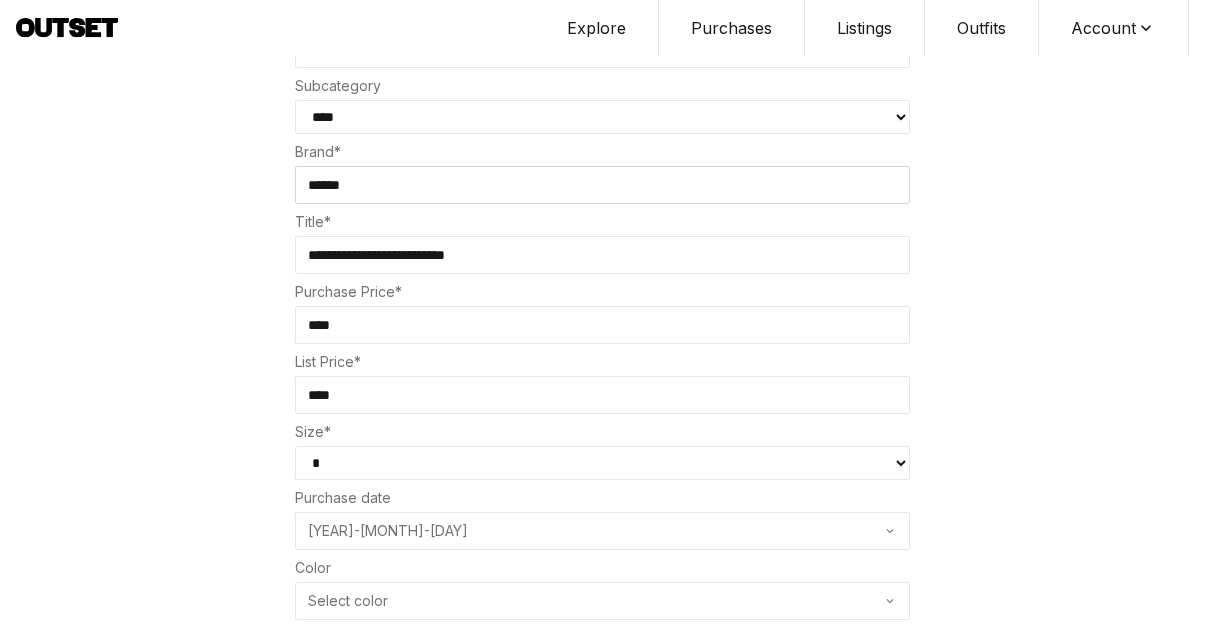 select on "**" 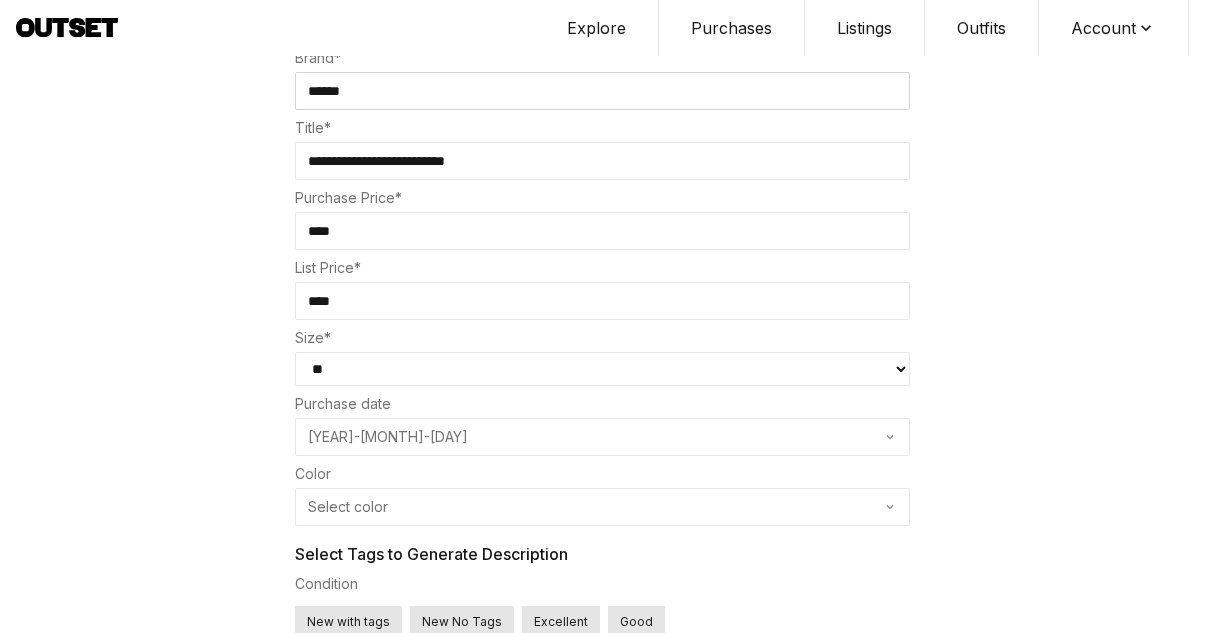 scroll, scrollTop: 432, scrollLeft: 0, axis: vertical 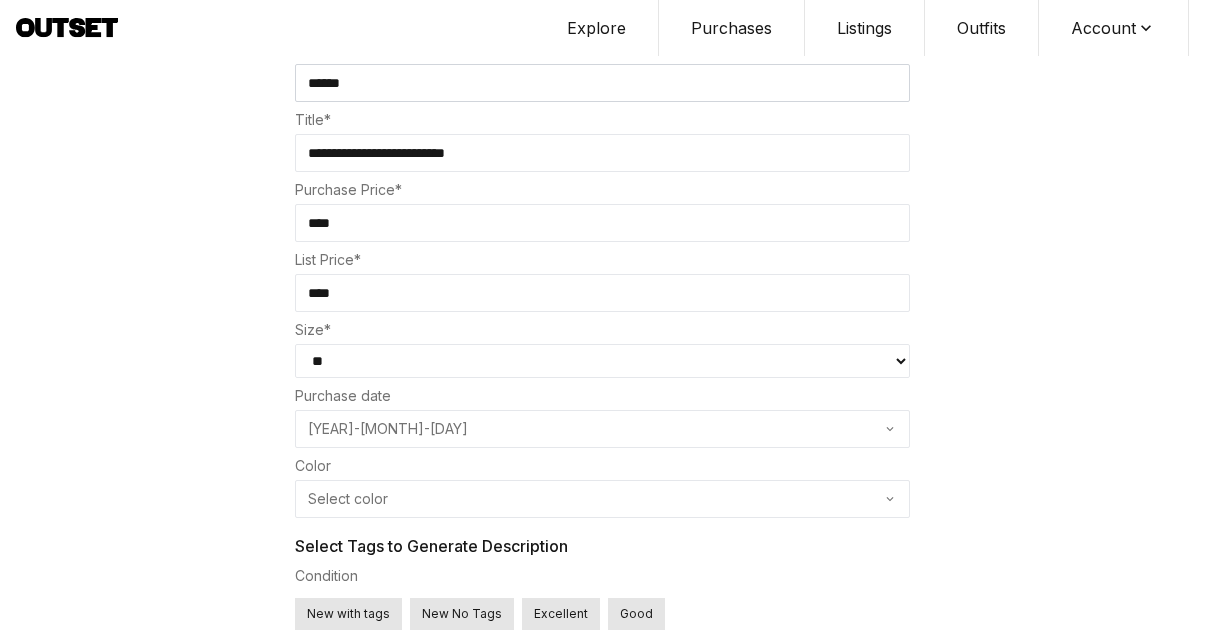 click on "[YEAR]-[MONTH]-[DAY]" at bounding box center (602, 429) 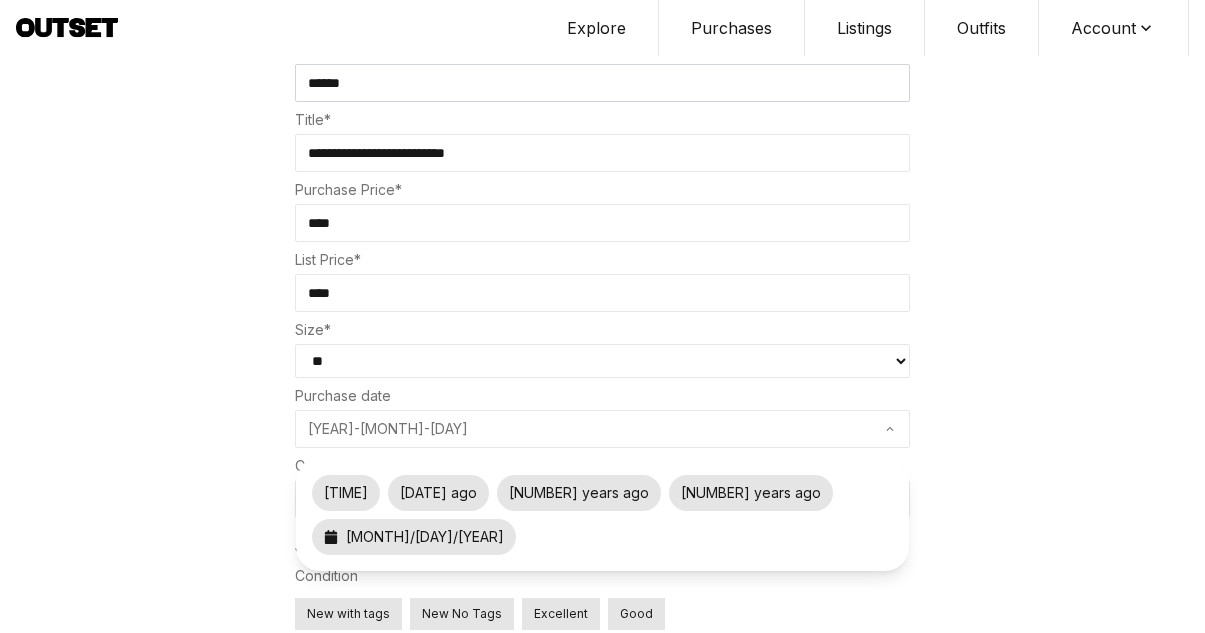 click on "[MONTH]/[DAY]/[YEAR]" at bounding box center [414, 537] 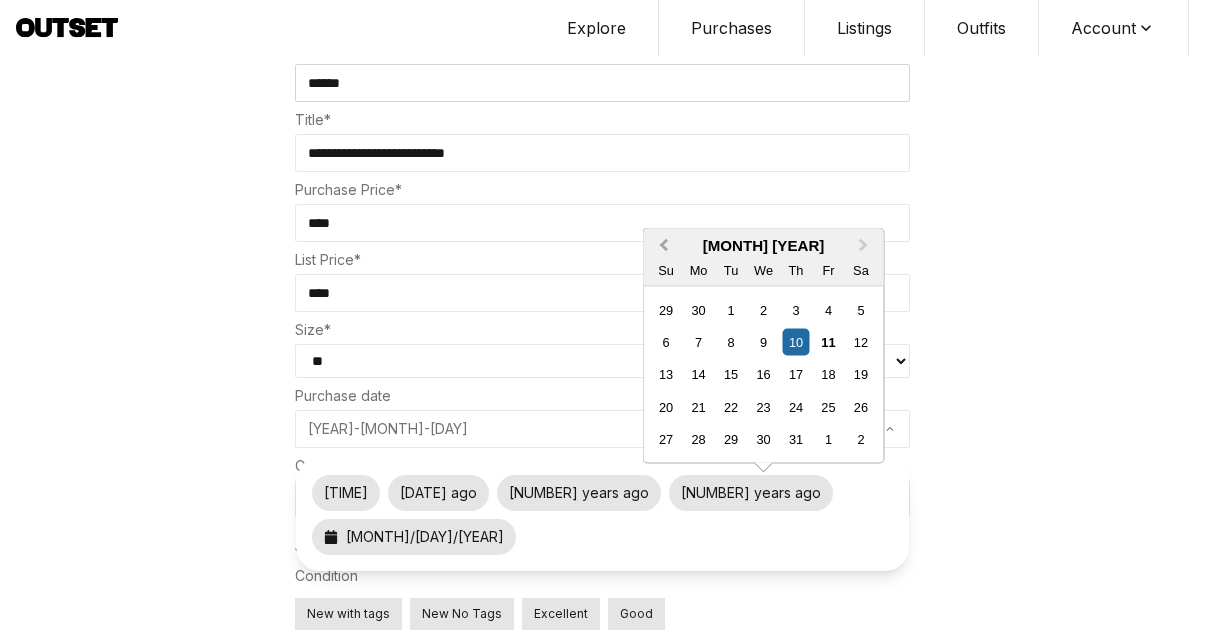 click on "[TIME] [MONTH]" at bounding box center [664, 245] 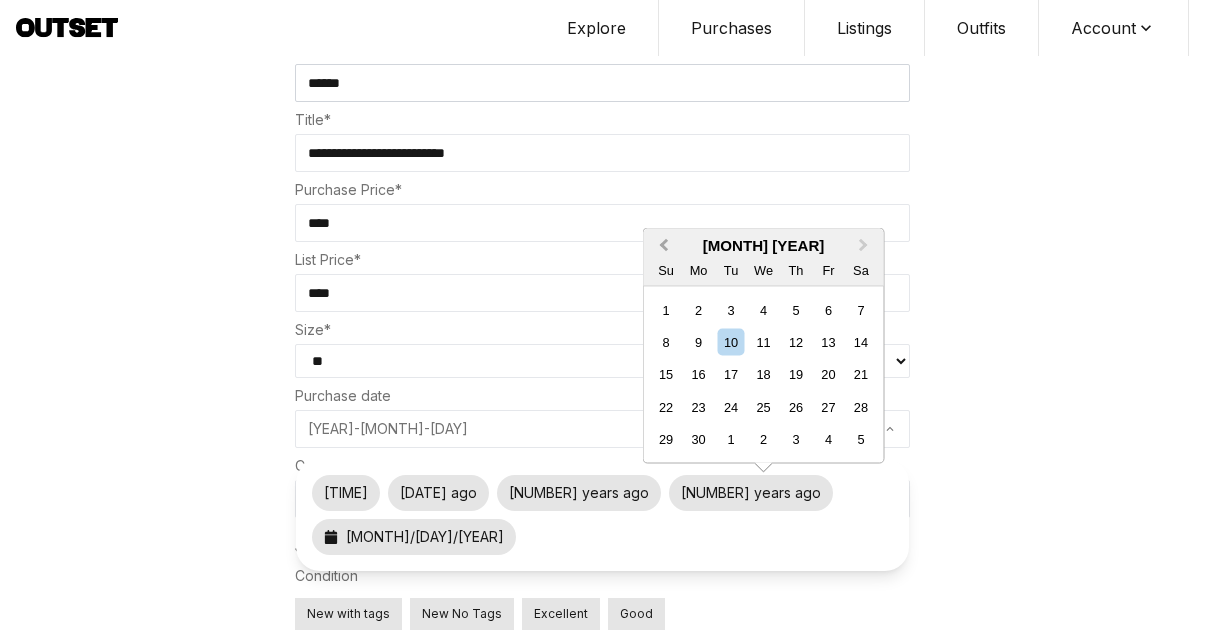 click on "[TIME] [MONTH]" at bounding box center [664, 245] 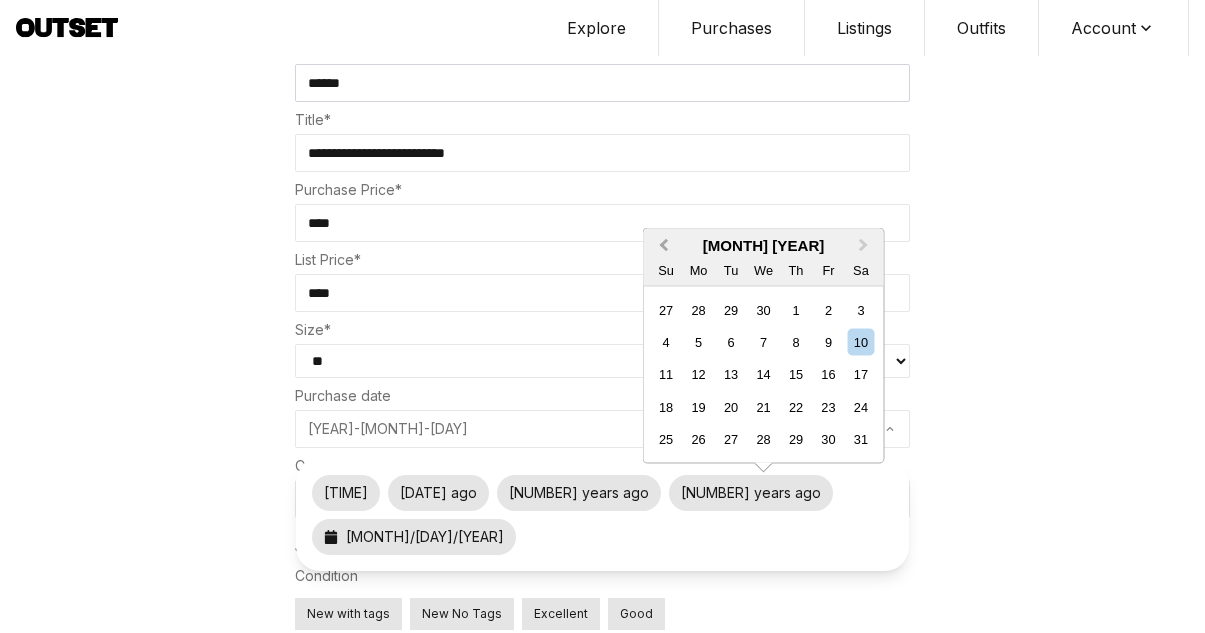 click on "[TIME] [MONTH]" at bounding box center (664, 245) 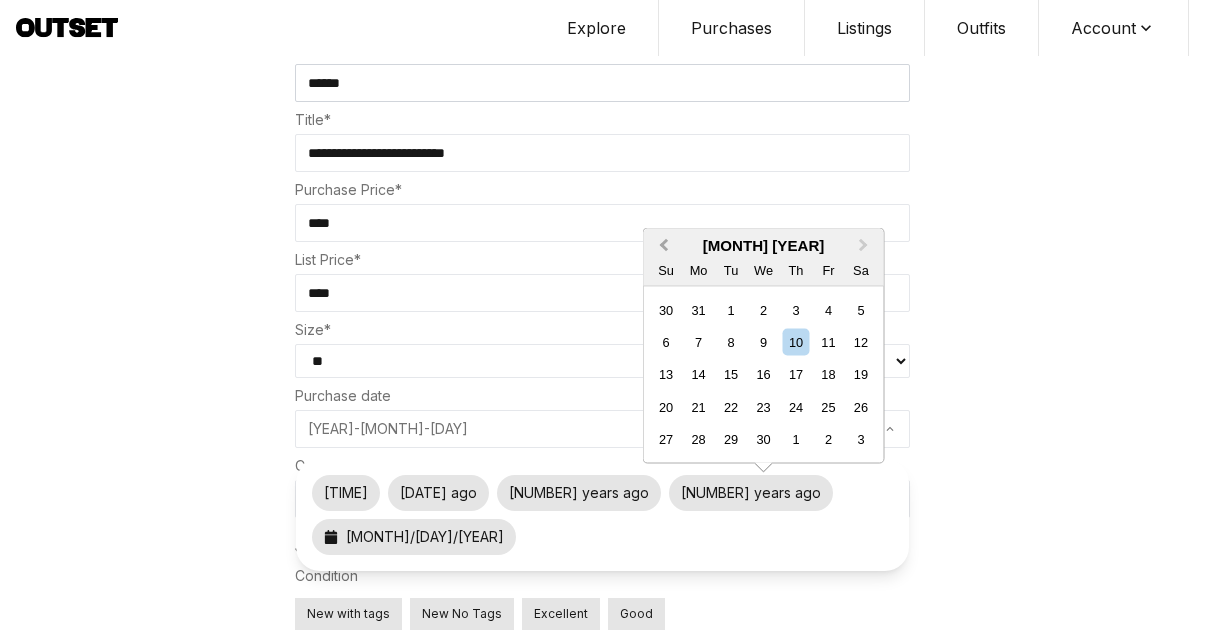 click on "[TIME] [MONTH]" at bounding box center (664, 245) 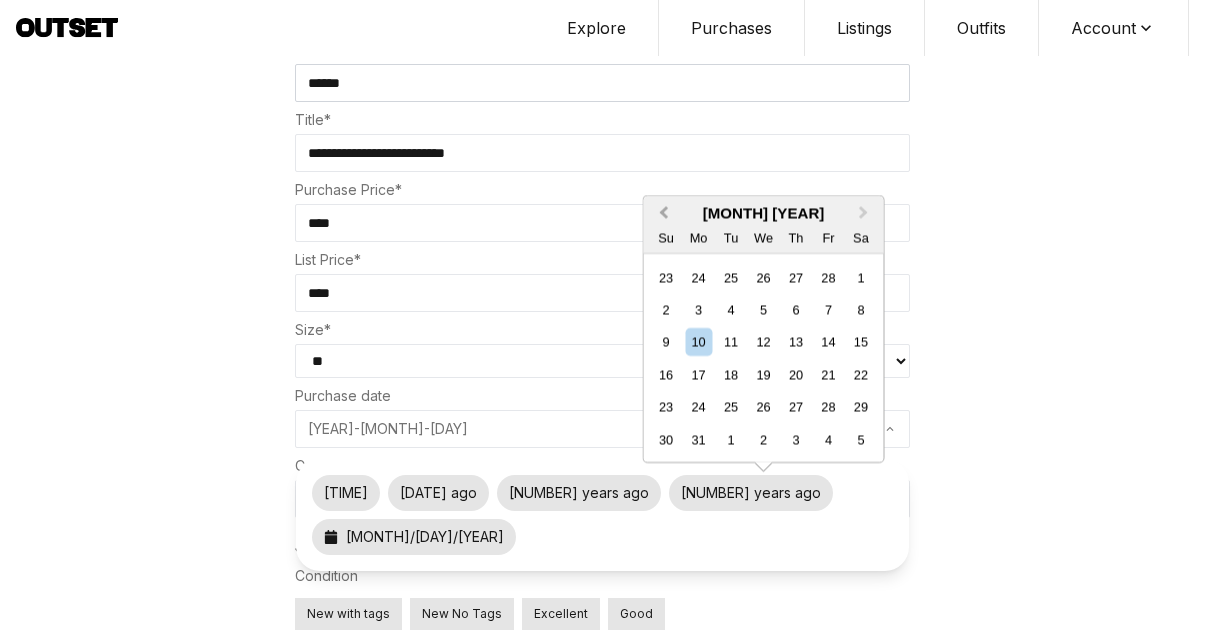 click on "[TIME] [MONTH]" at bounding box center [664, 212] 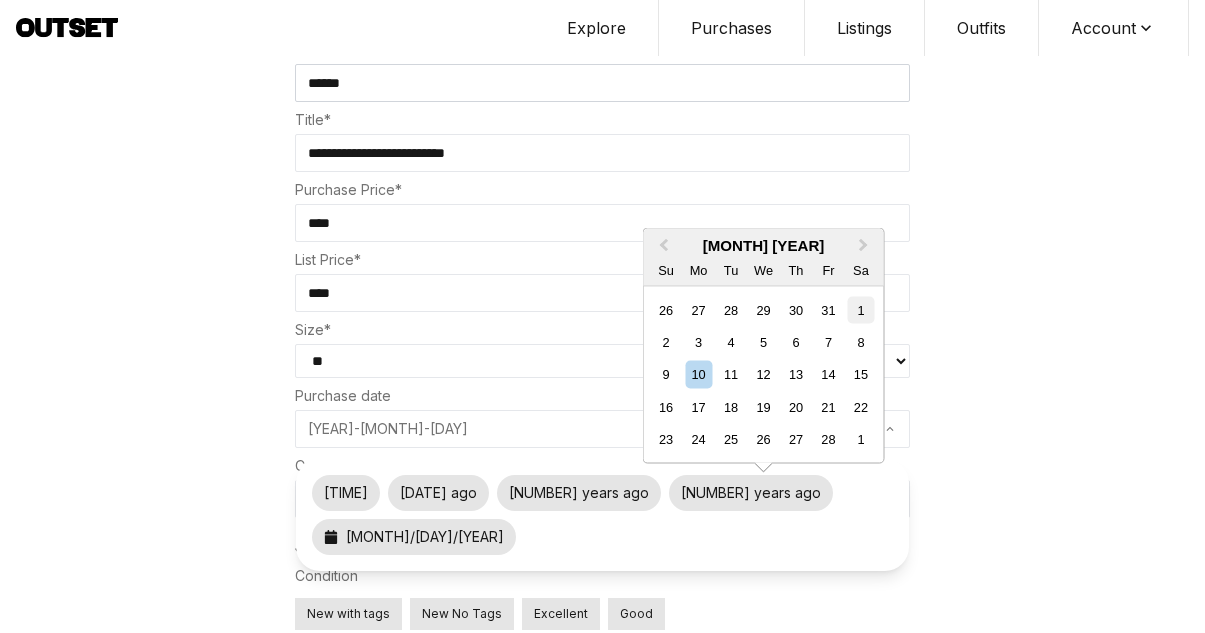 click on "1" at bounding box center [860, 309] 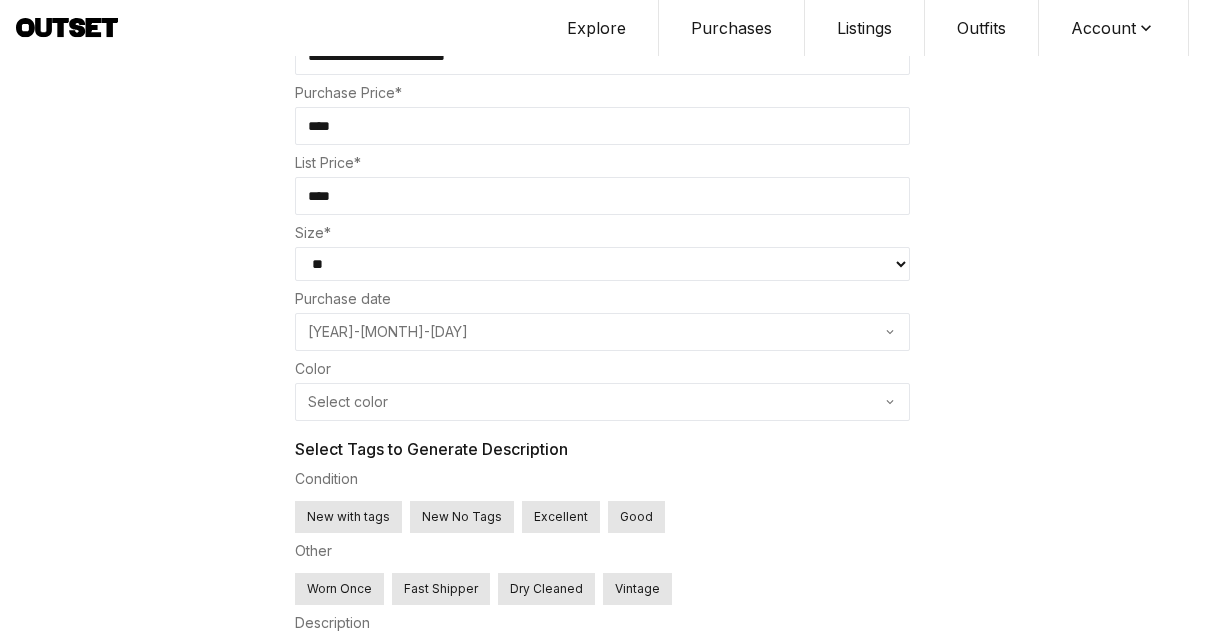 scroll, scrollTop: 545, scrollLeft: 0, axis: vertical 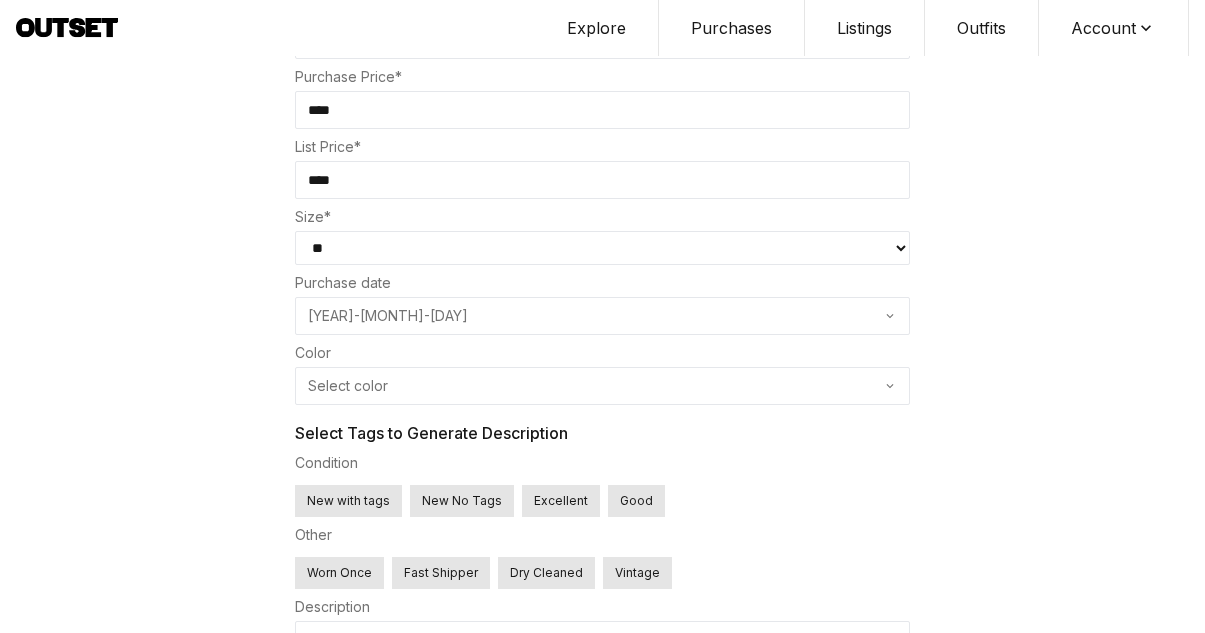 click on "Select color" at bounding box center (602, 386) 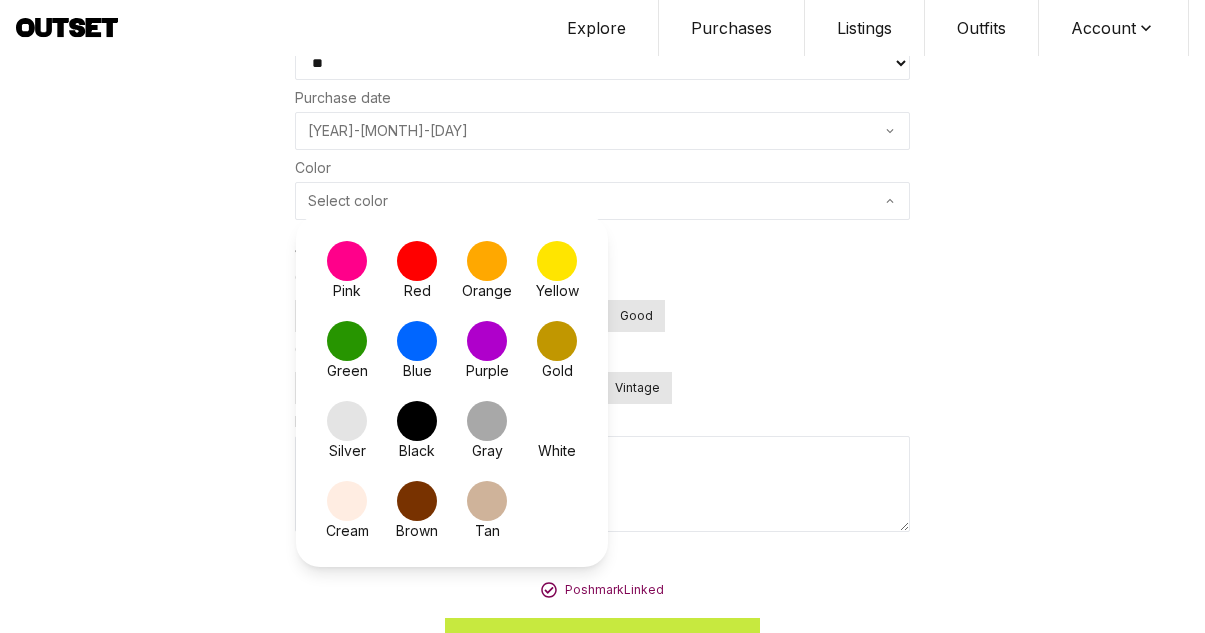 scroll, scrollTop: 752, scrollLeft: 0, axis: vertical 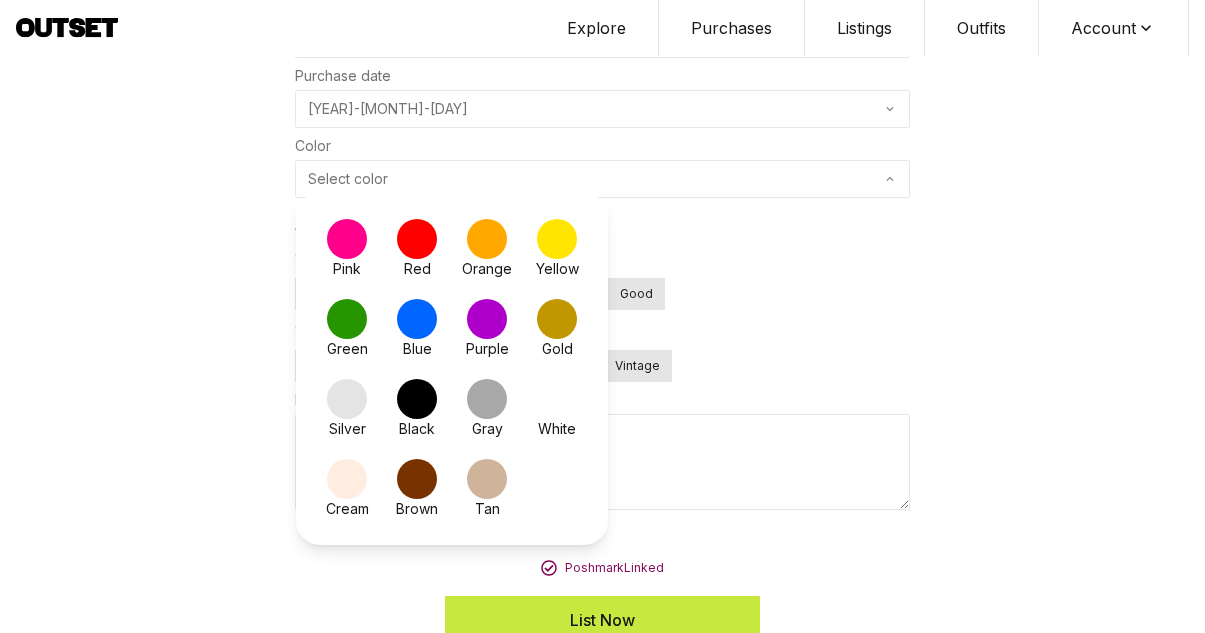 click at bounding box center [557, 319] 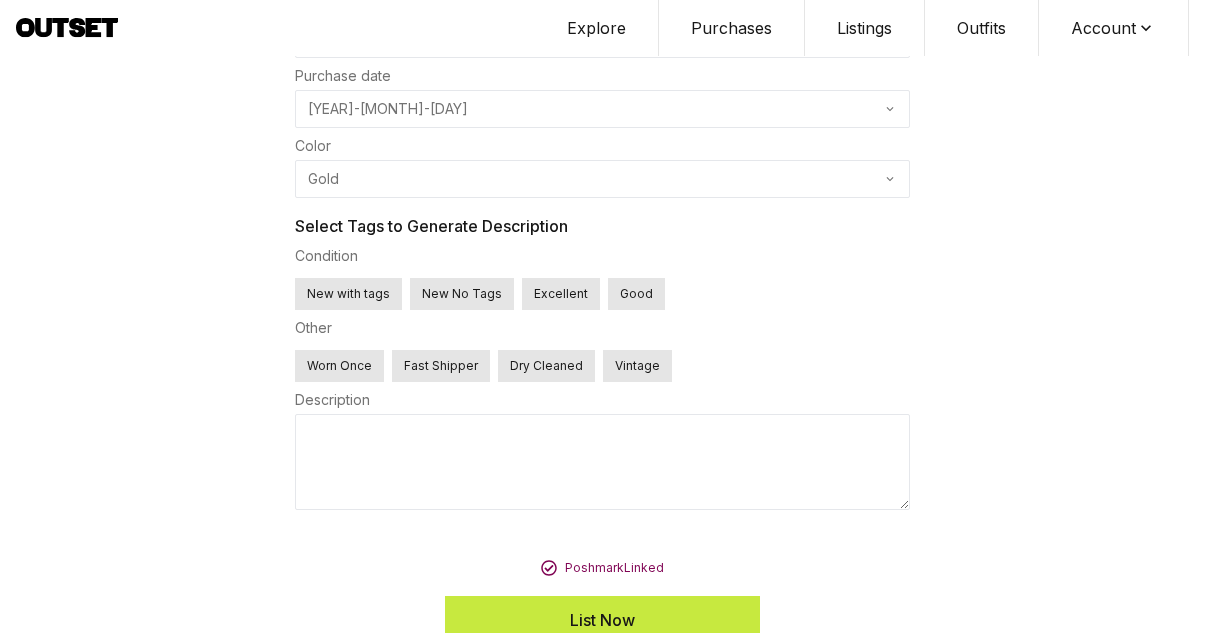 click on "Gold" at bounding box center (602, 179) 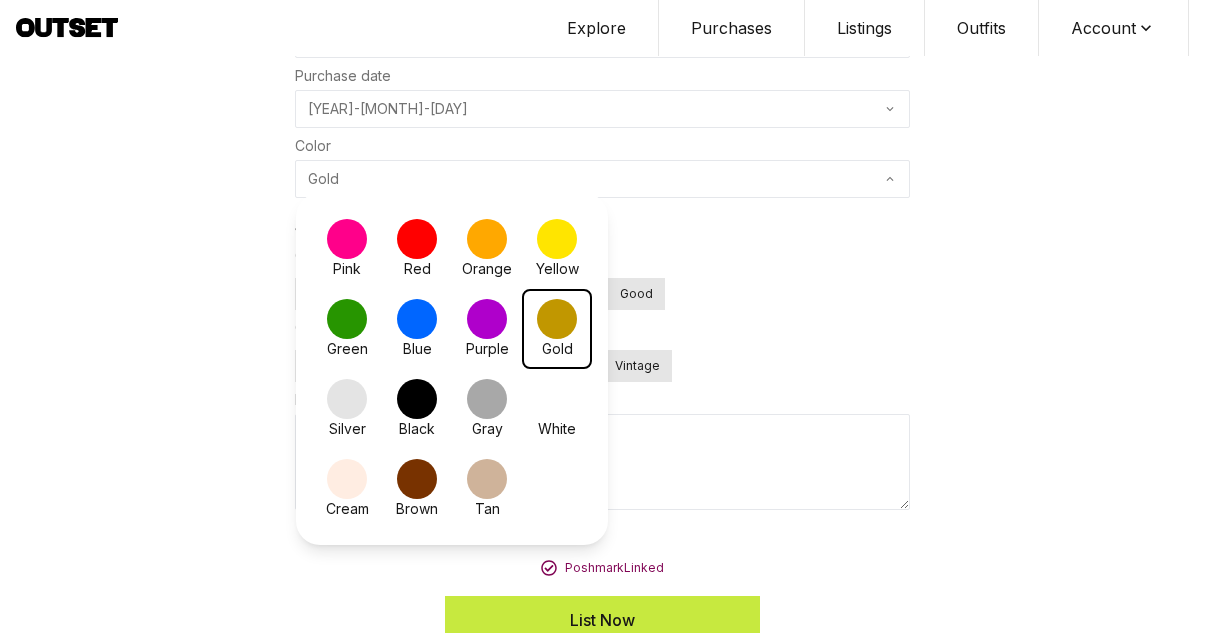 click at bounding box center [347, 479] 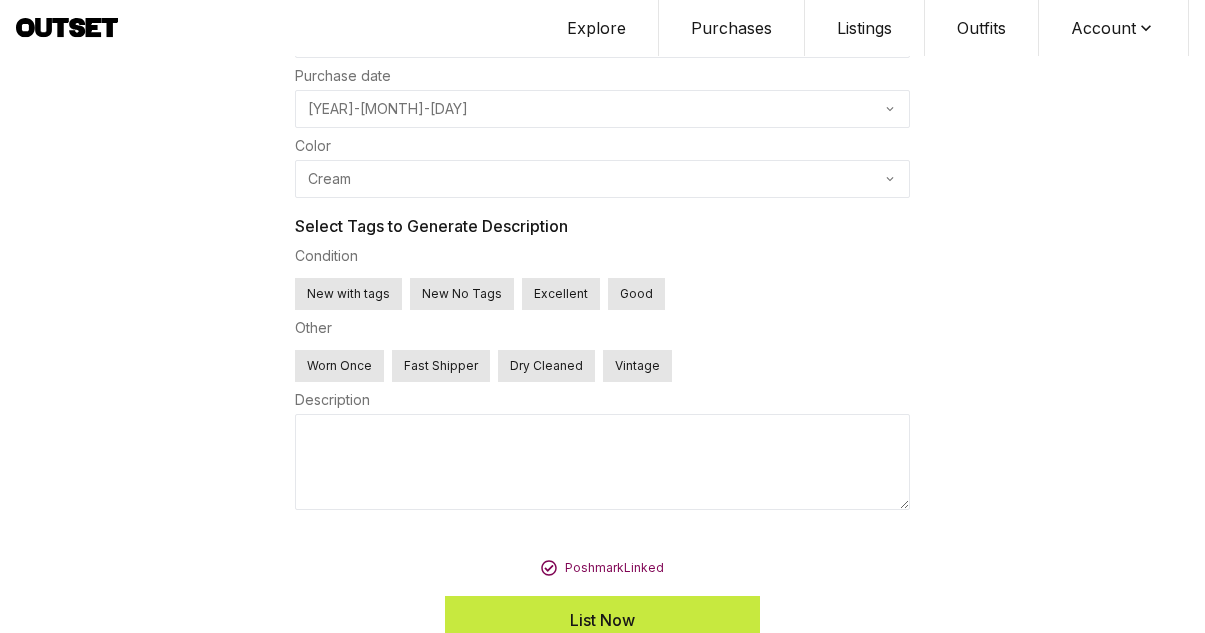 scroll, scrollTop: 798, scrollLeft: 0, axis: vertical 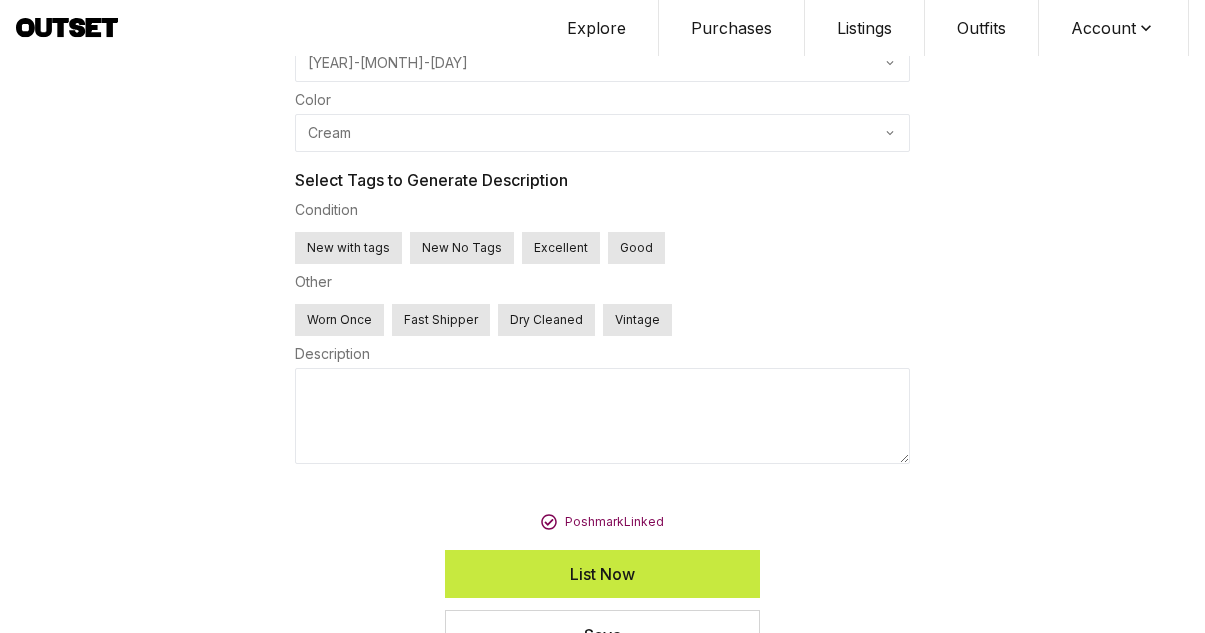 click on "Excellent" at bounding box center (561, 248) 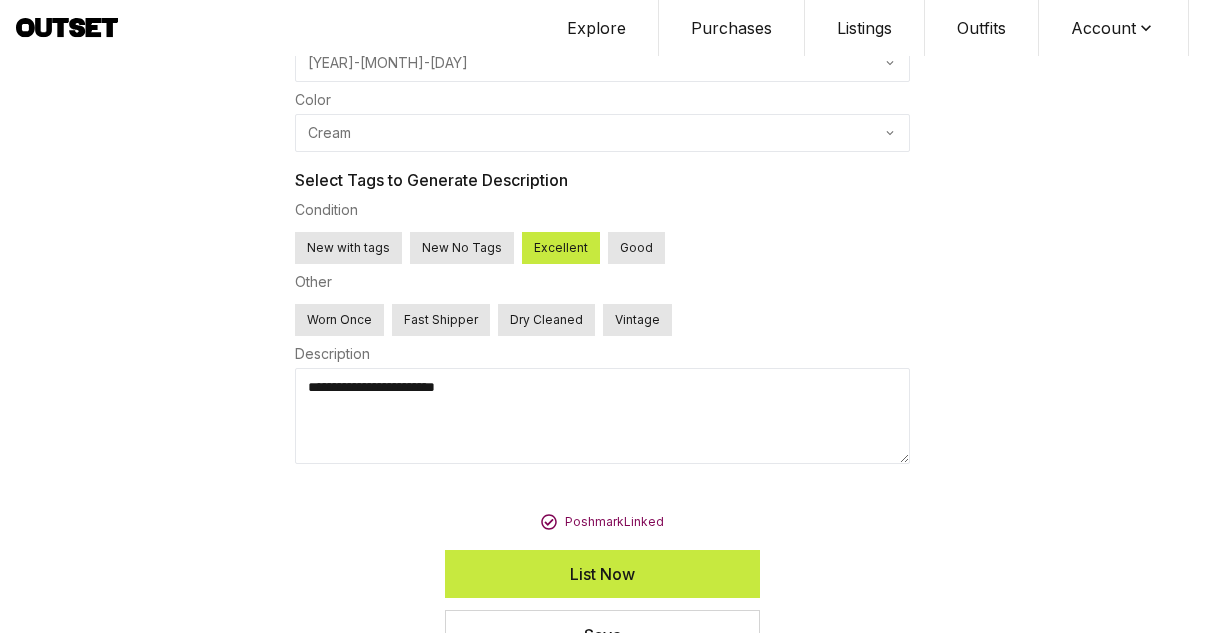 click on "Worn Once" at bounding box center (339, 320) 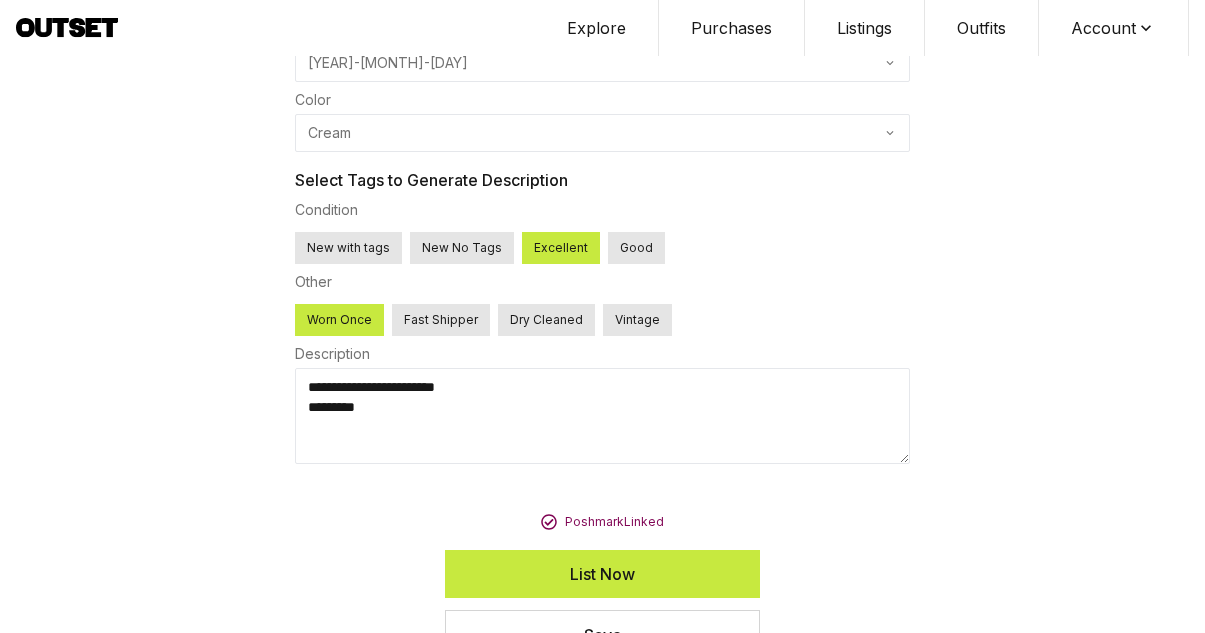 click on "Dry Cleaned" at bounding box center [546, 320] 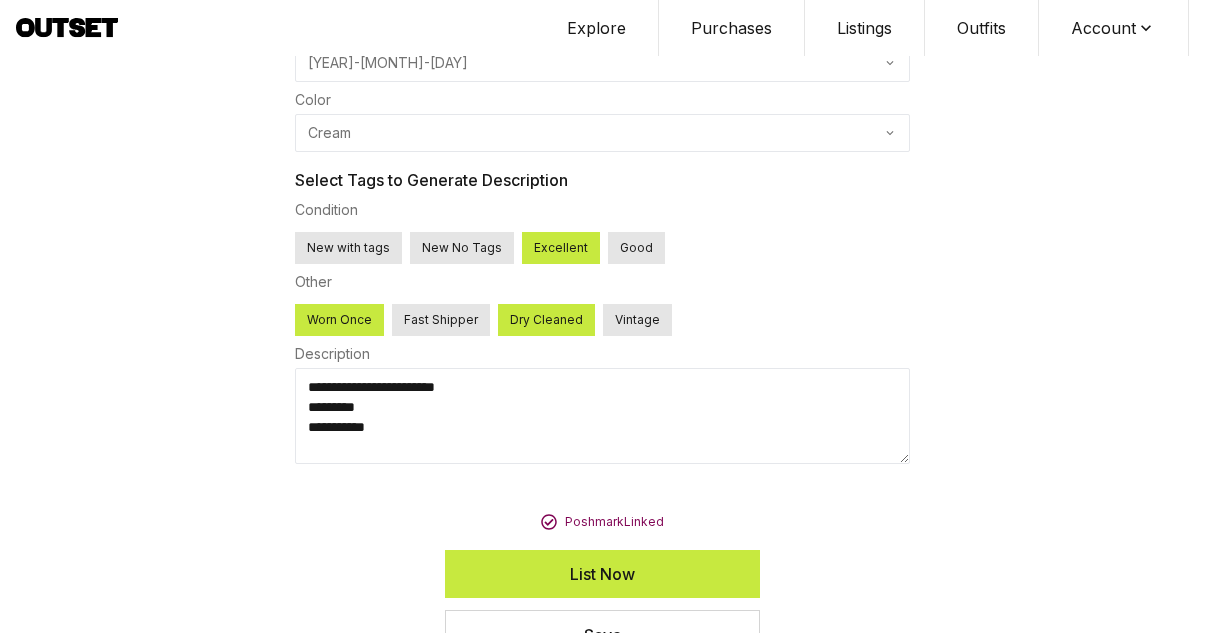 click on "Fast Shipper" at bounding box center [441, 320] 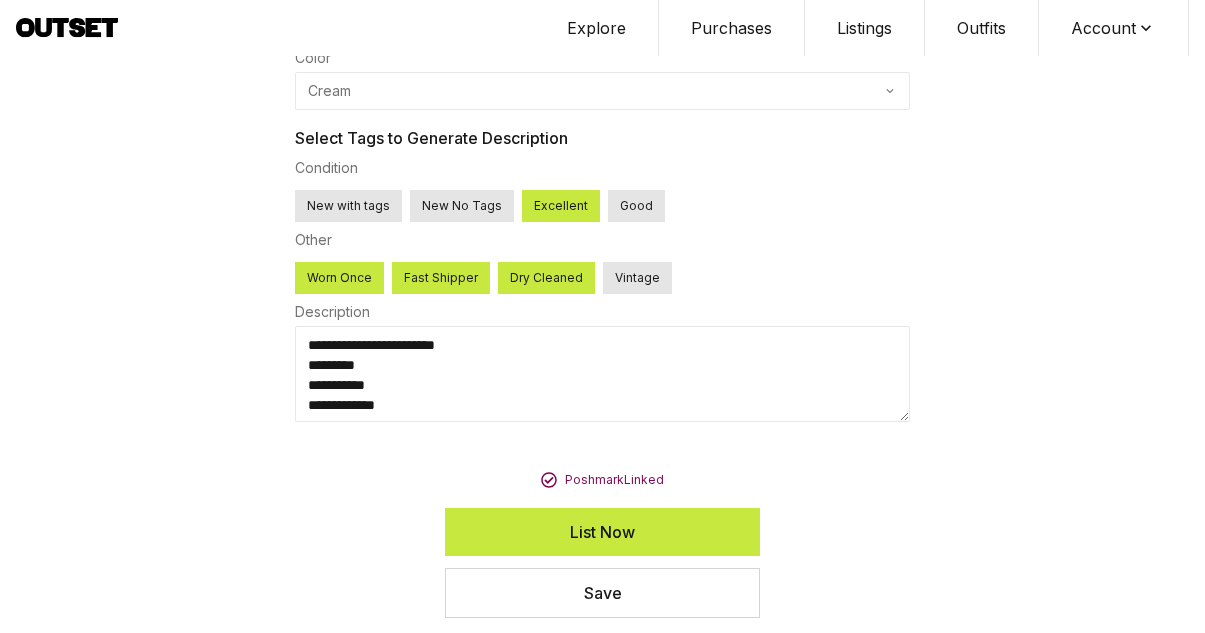 scroll, scrollTop: 854, scrollLeft: 0, axis: vertical 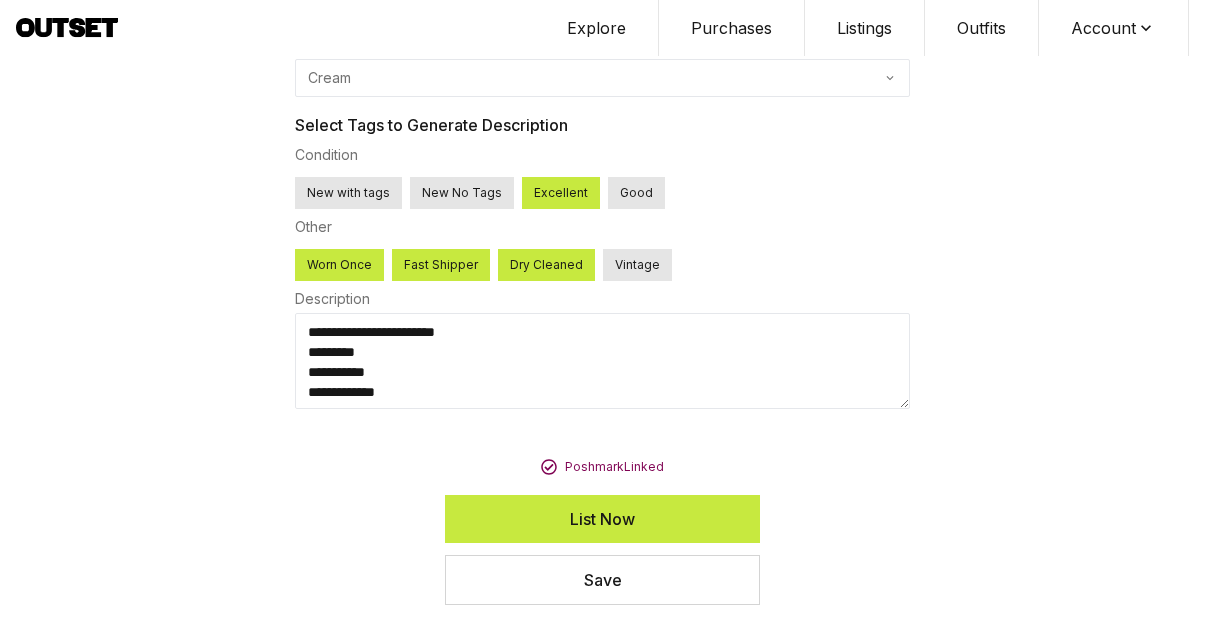 click on "List Now" at bounding box center [602, 519] 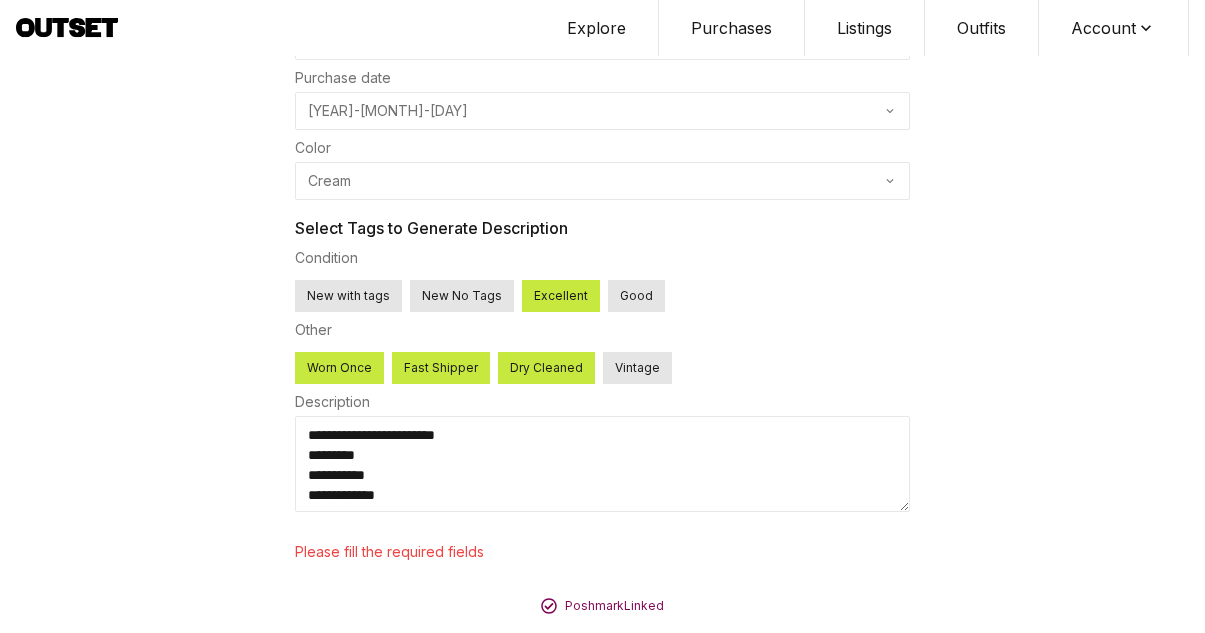 scroll, scrollTop: 958, scrollLeft: 0, axis: vertical 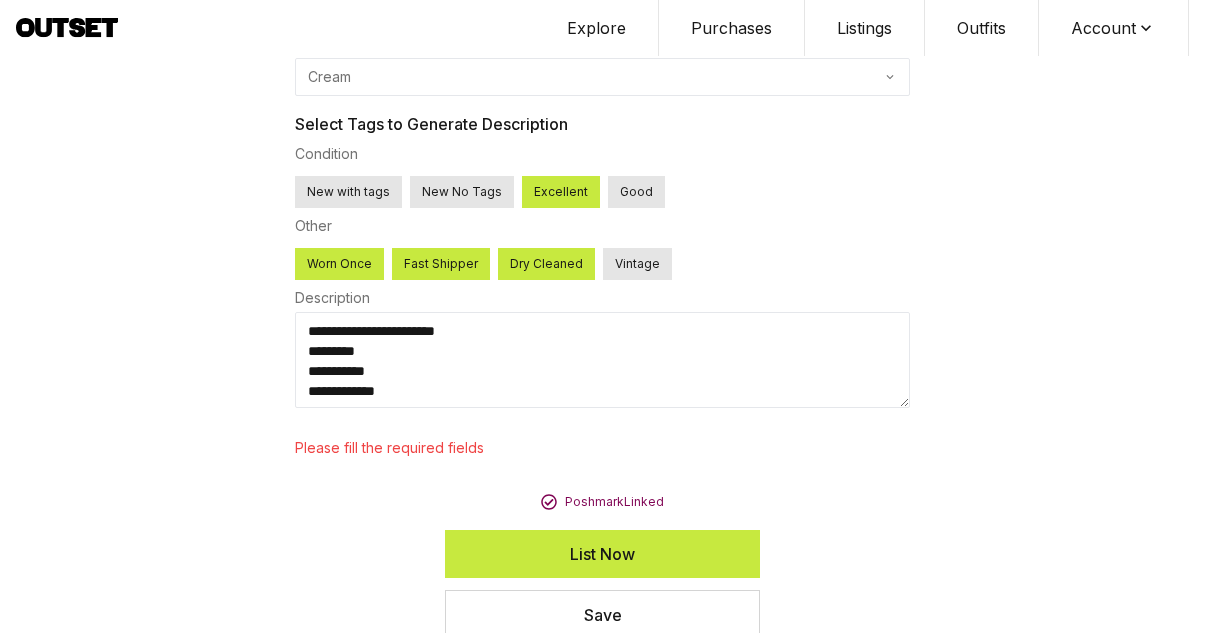 click on "List Now" at bounding box center [602, 554] 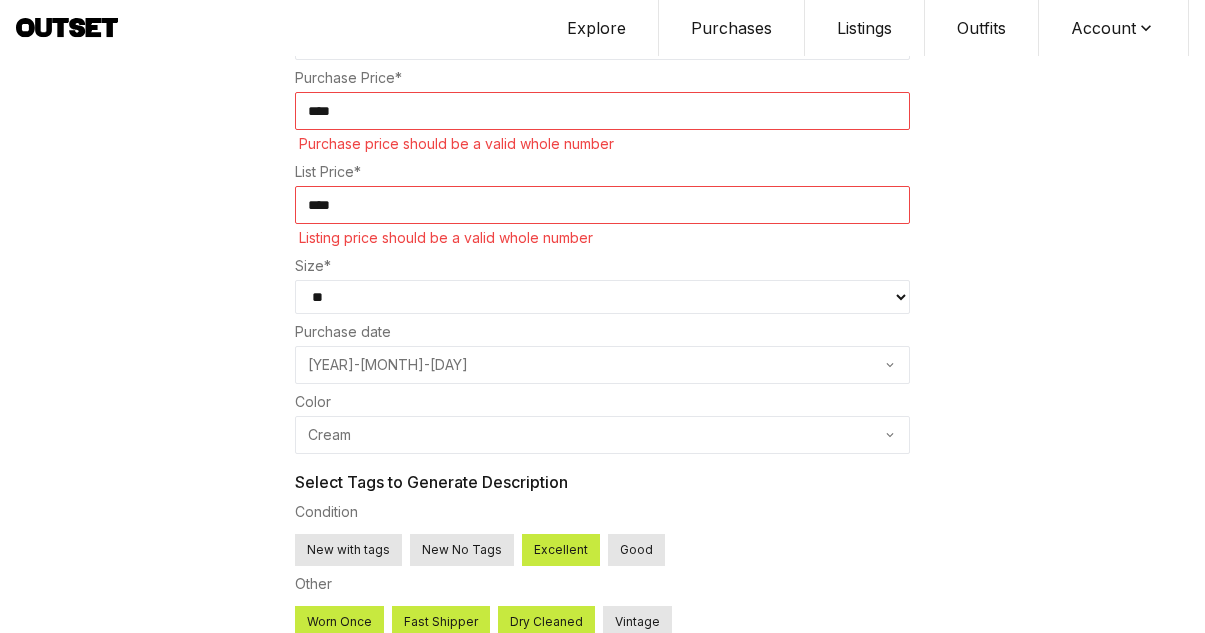 scroll, scrollTop: 601, scrollLeft: 0, axis: vertical 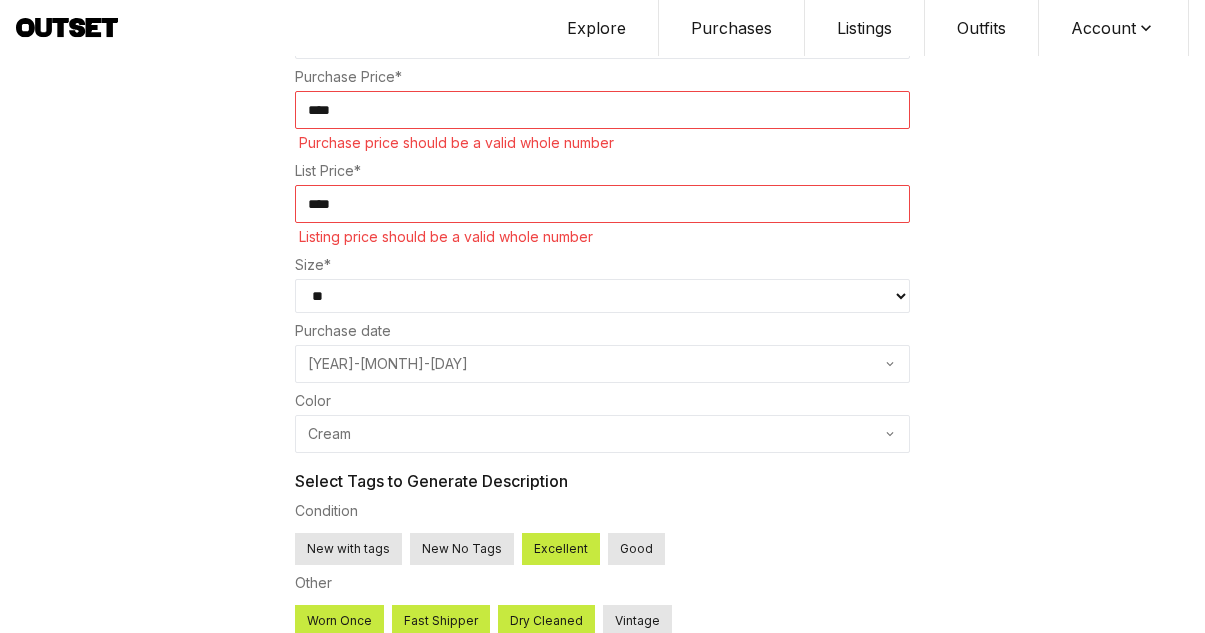 click on "****" at bounding box center [602, 204] 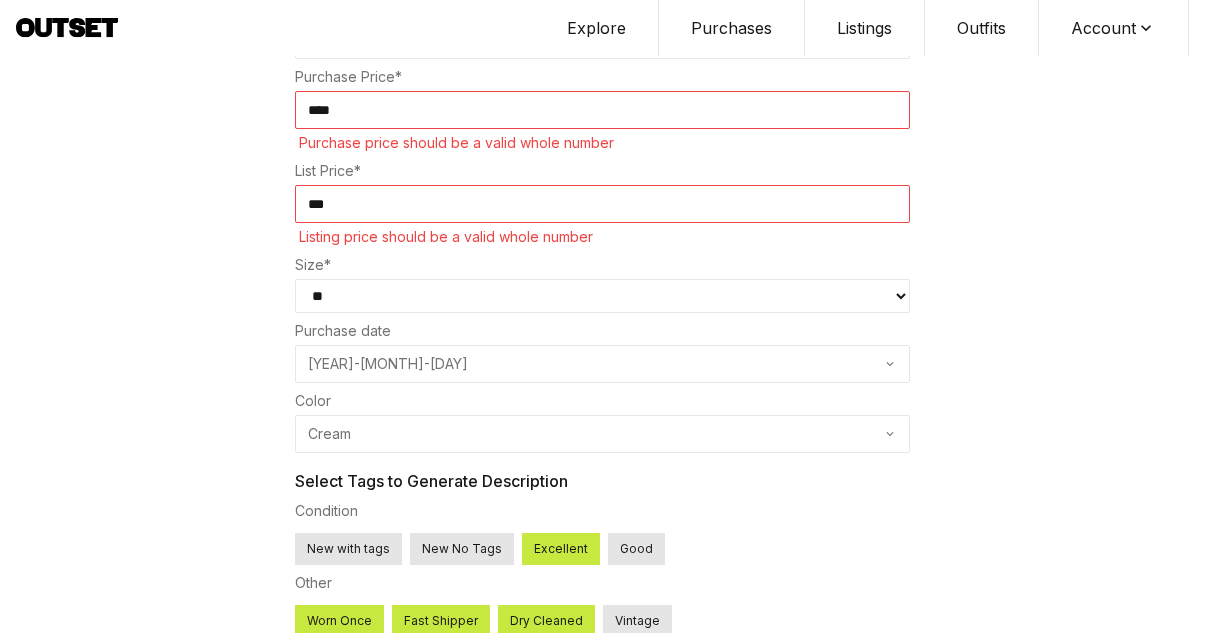 type on "***" 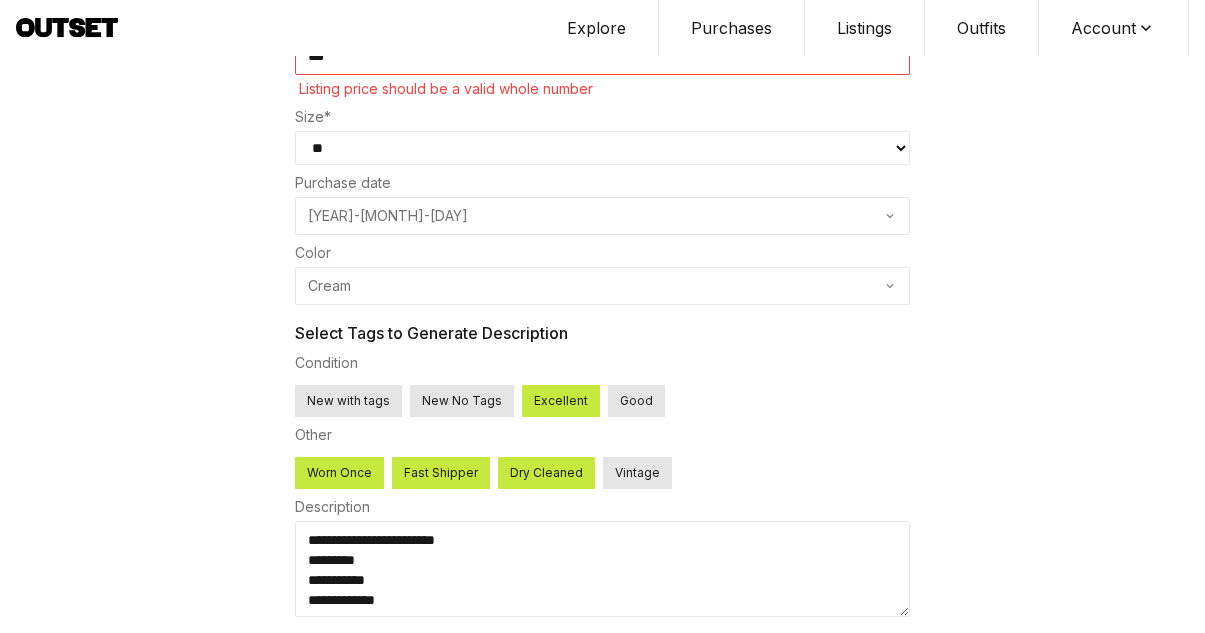 scroll, scrollTop: 791, scrollLeft: 0, axis: vertical 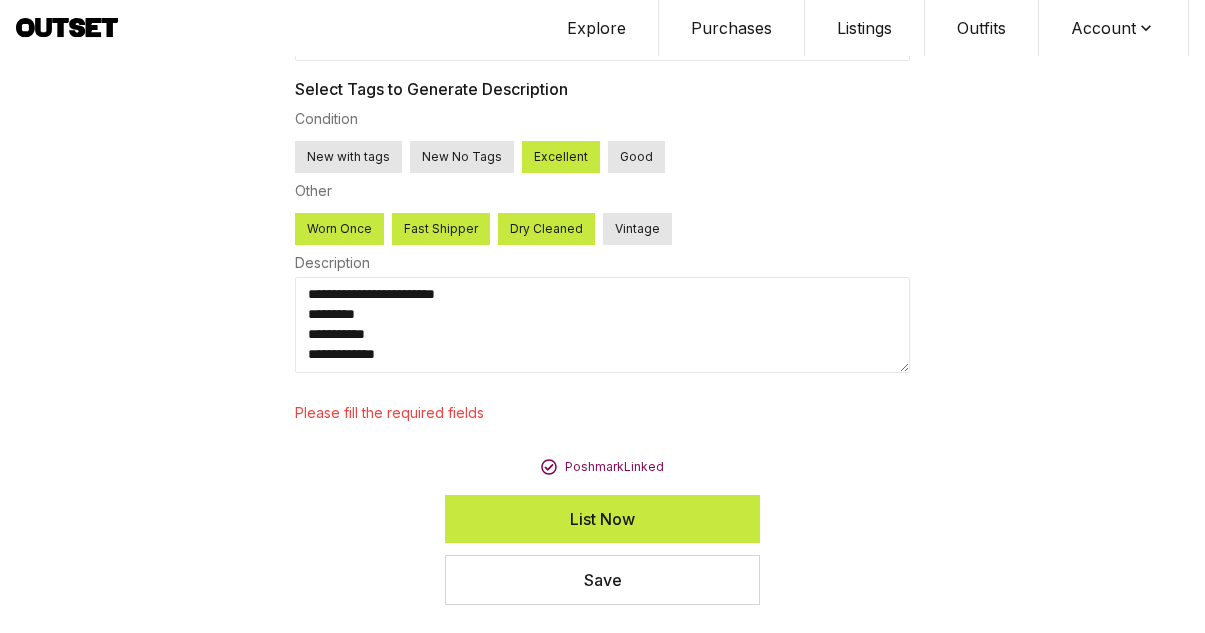 type on "***" 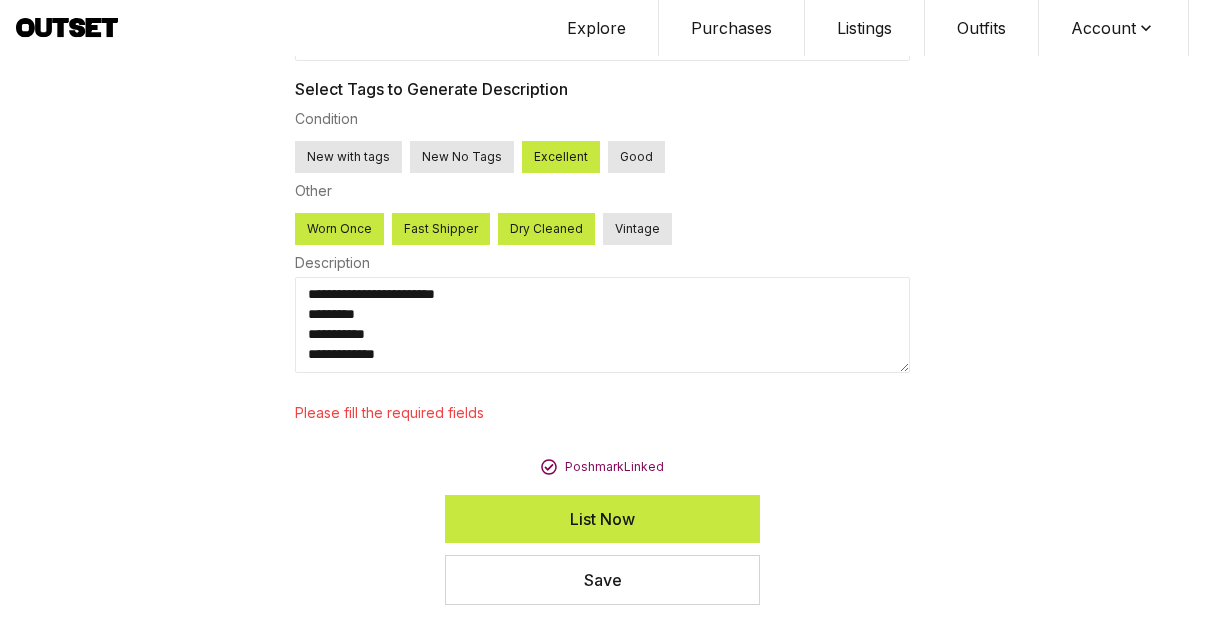 click on "List Now" at bounding box center (602, 519) 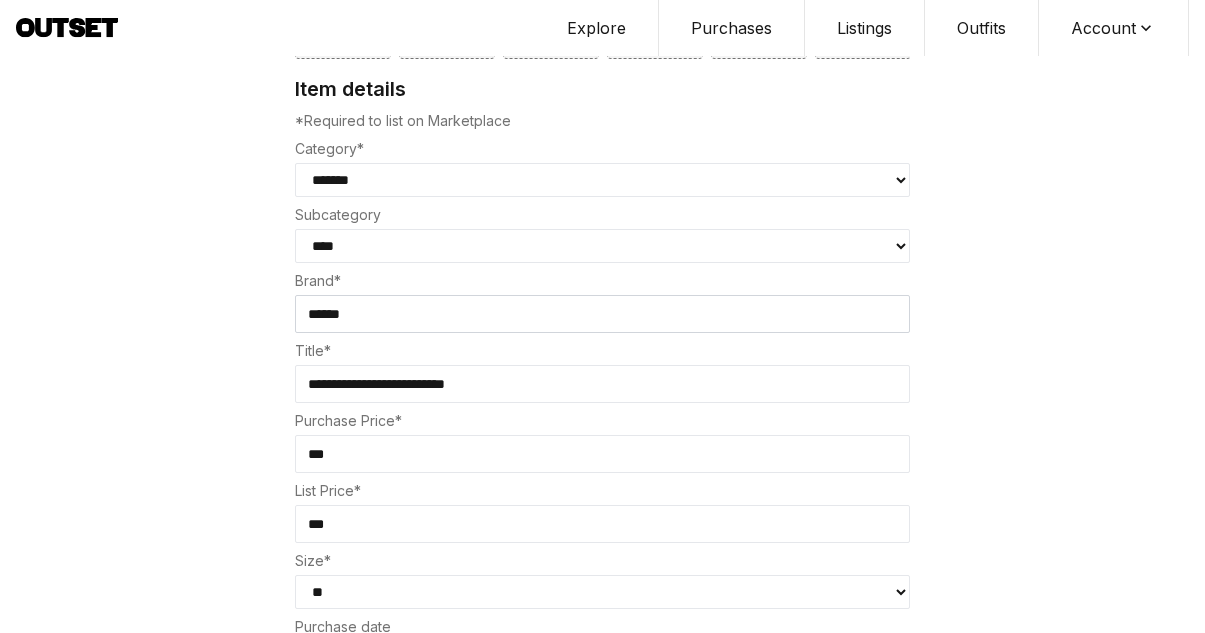 scroll, scrollTop: 0, scrollLeft: 0, axis: both 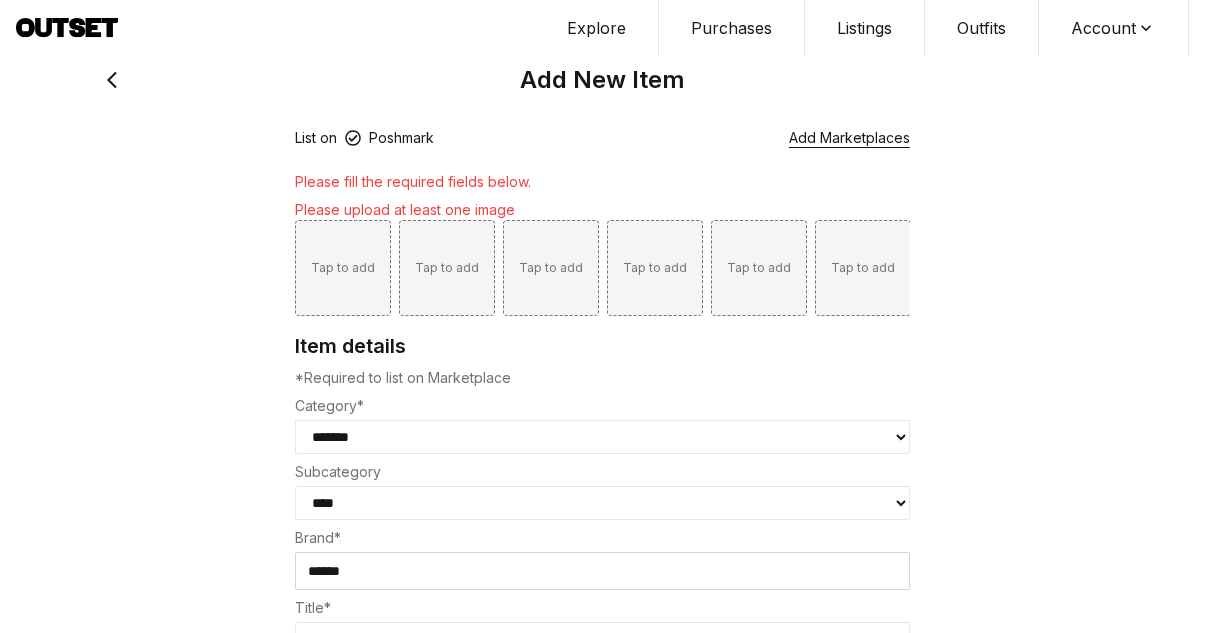 click on "Tap to add" at bounding box center [343, 268] 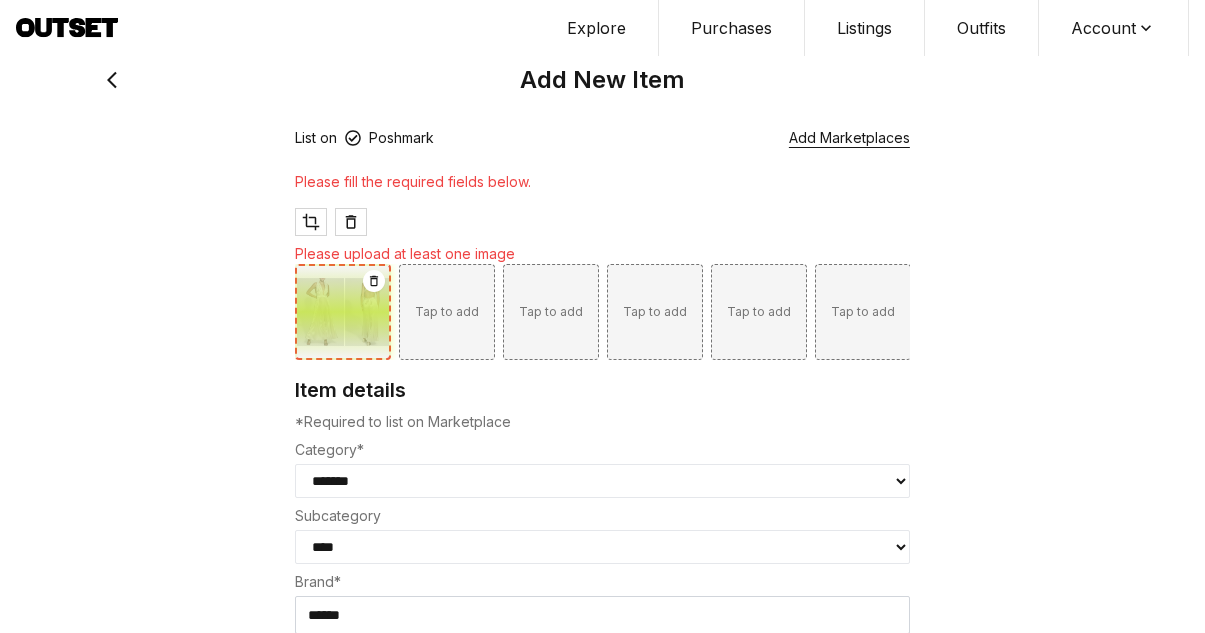 click on "Tap to add" at bounding box center (447, 312) 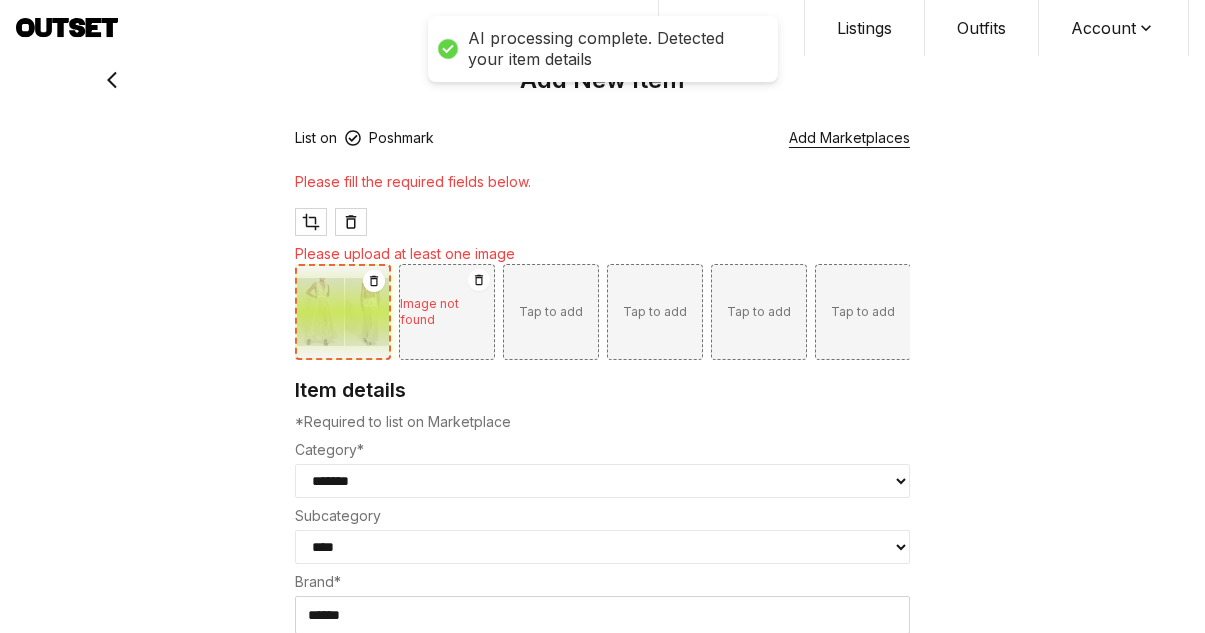click on "Tap to add" at bounding box center (551, 312) 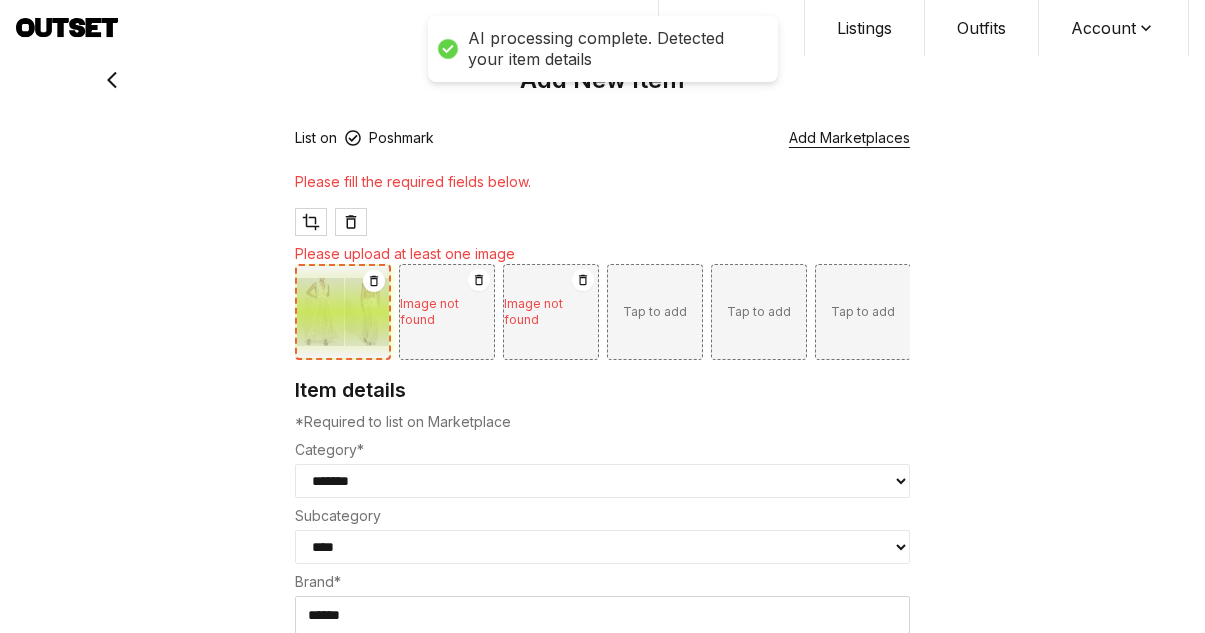 click on "Tap to add" at bounding box center (655, 312) 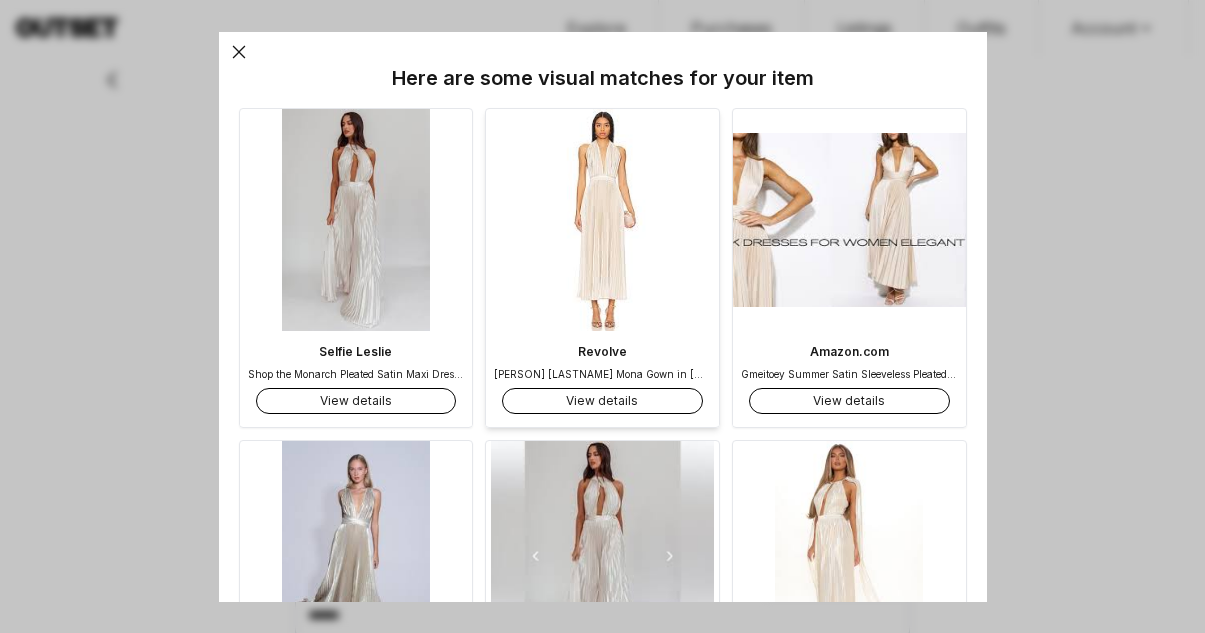 click at bounding box center (602, 220) 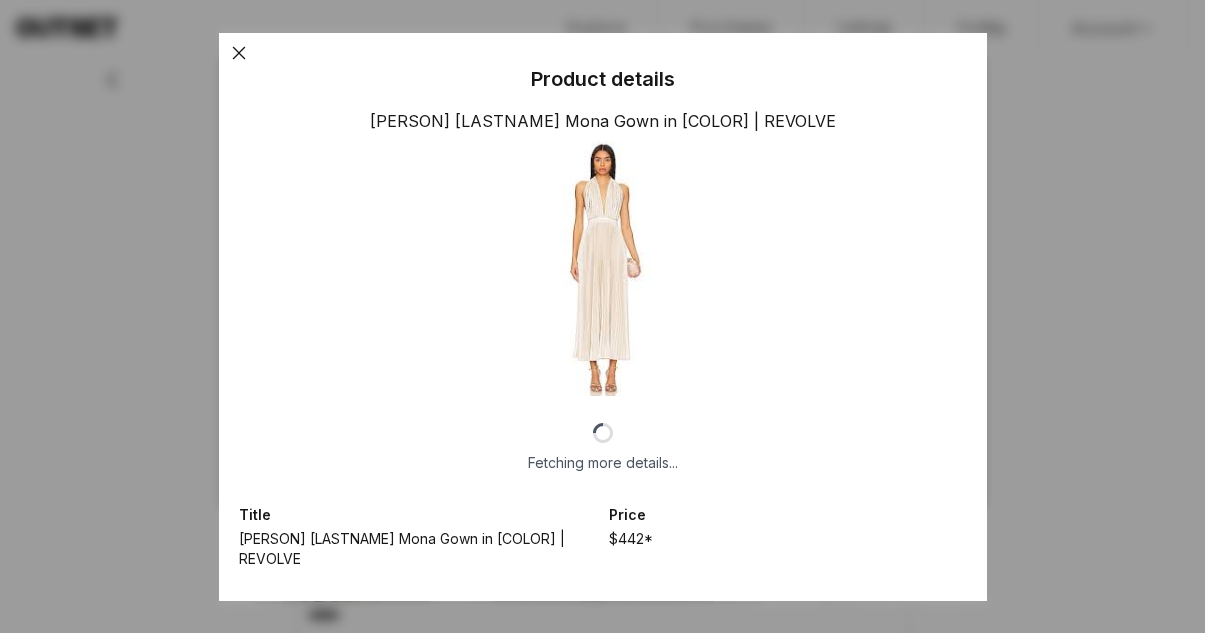 click 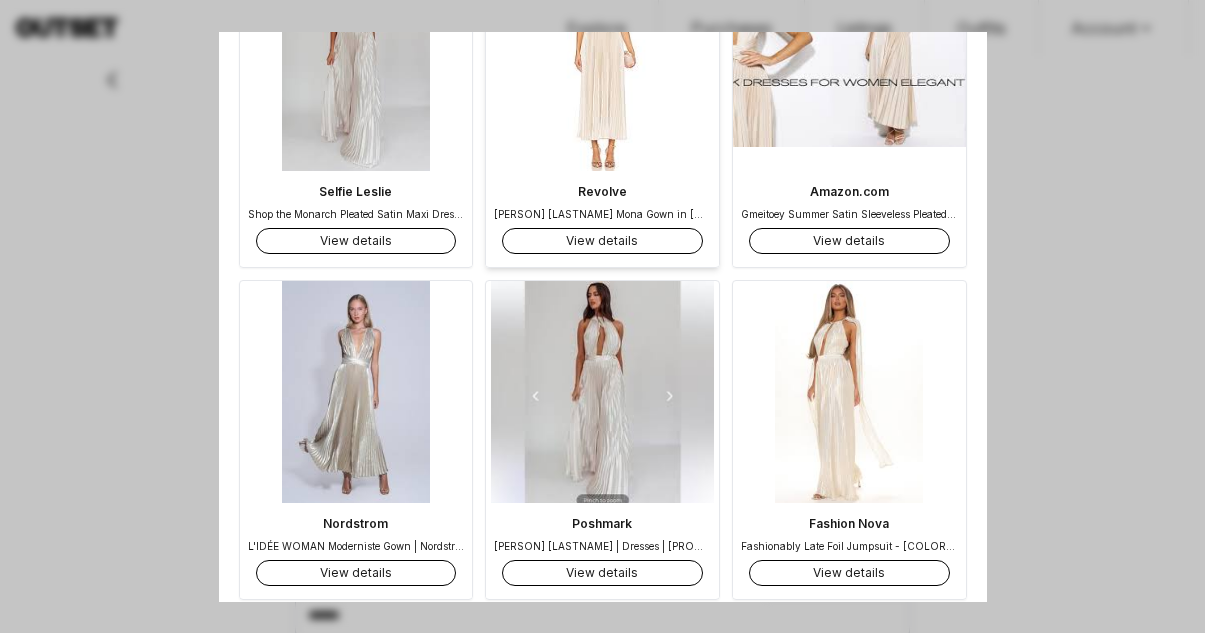 scroll, scrollTop: 0, scrollLeft: 0, axis: both 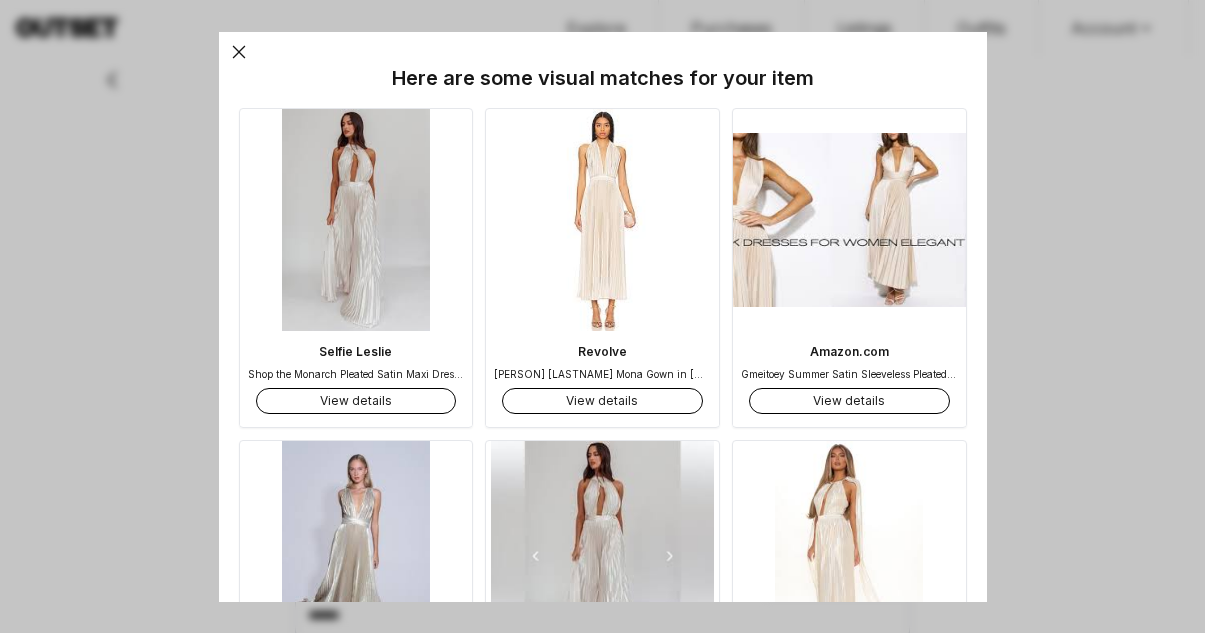 click 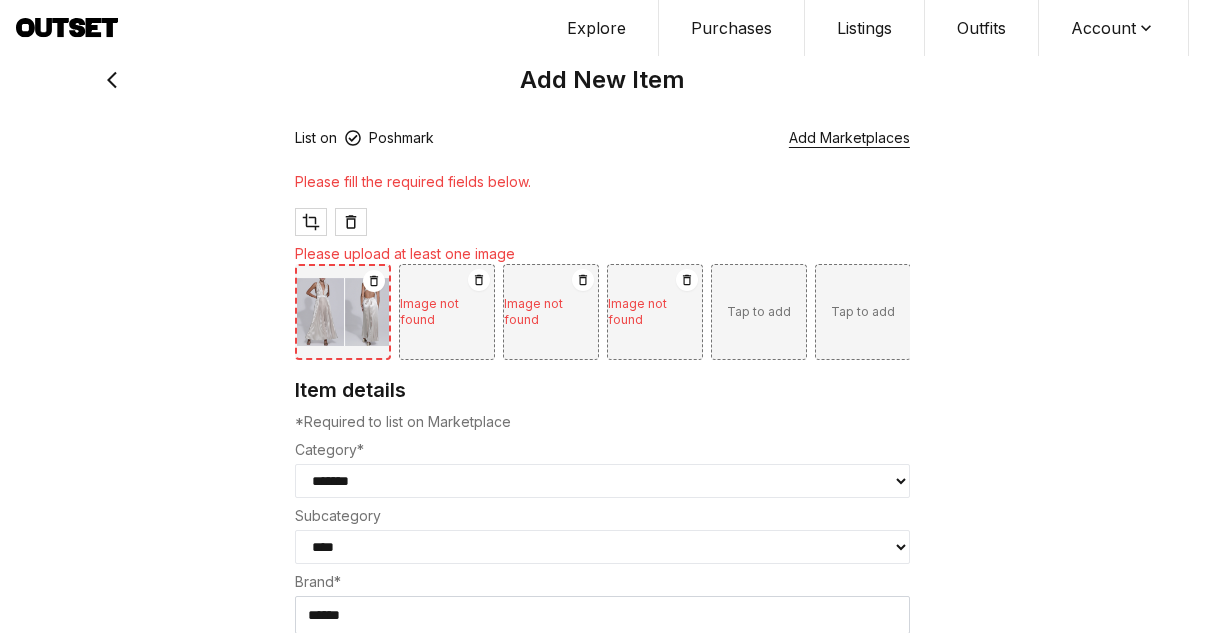click on "Image not found" at bounding box center (447, 312) 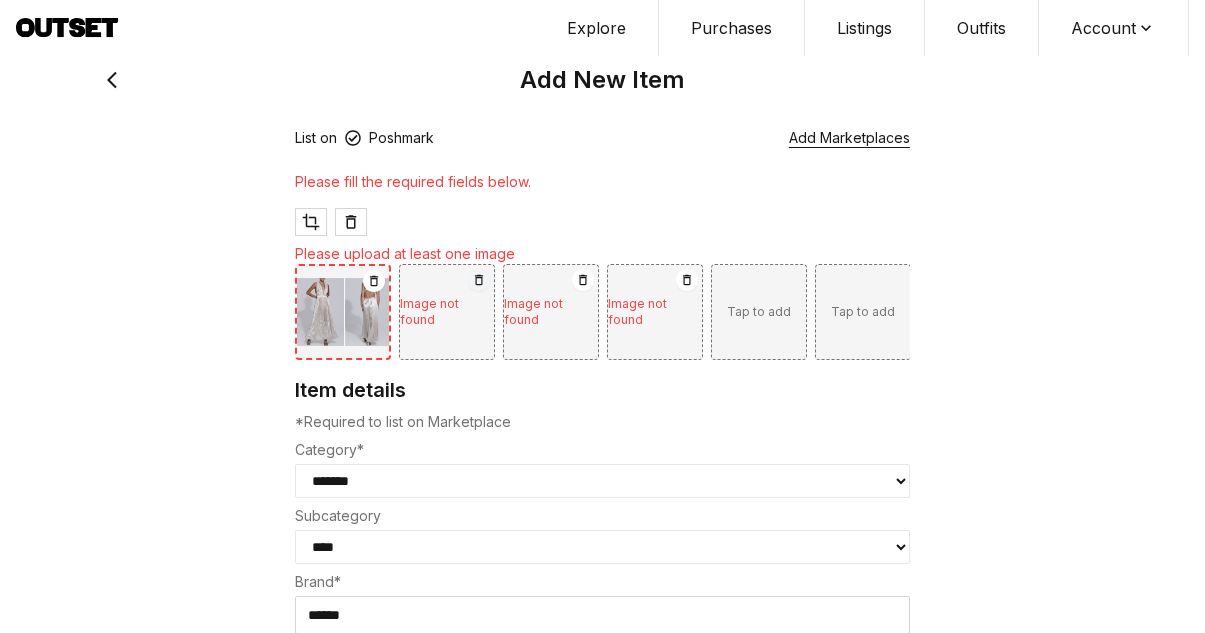 click 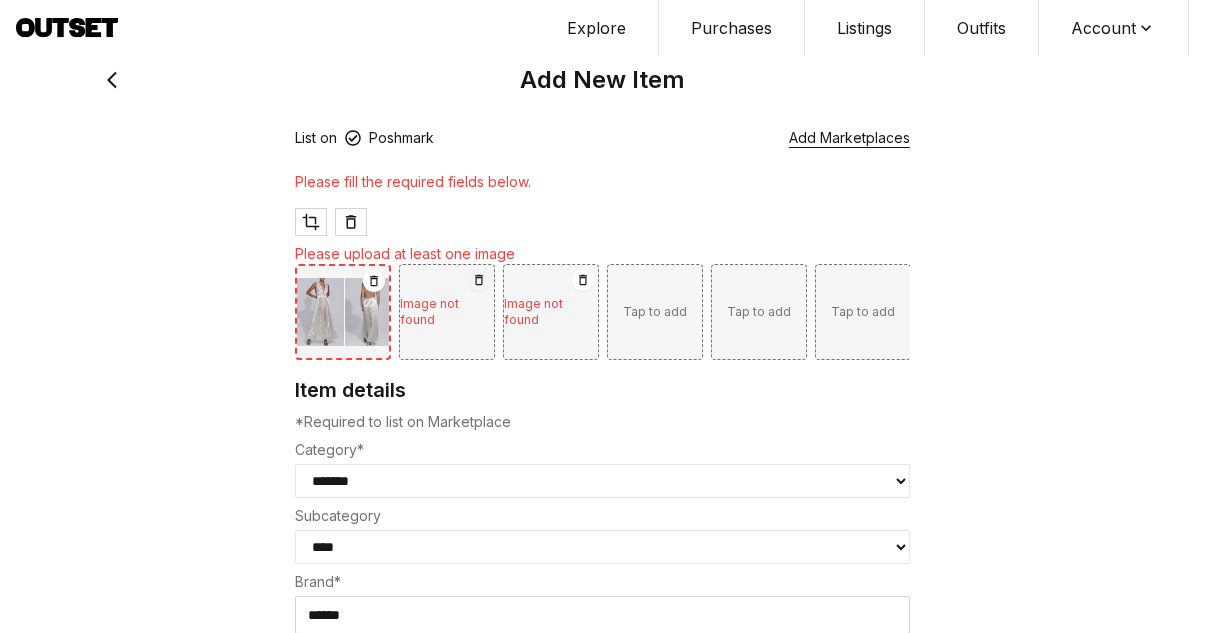 click 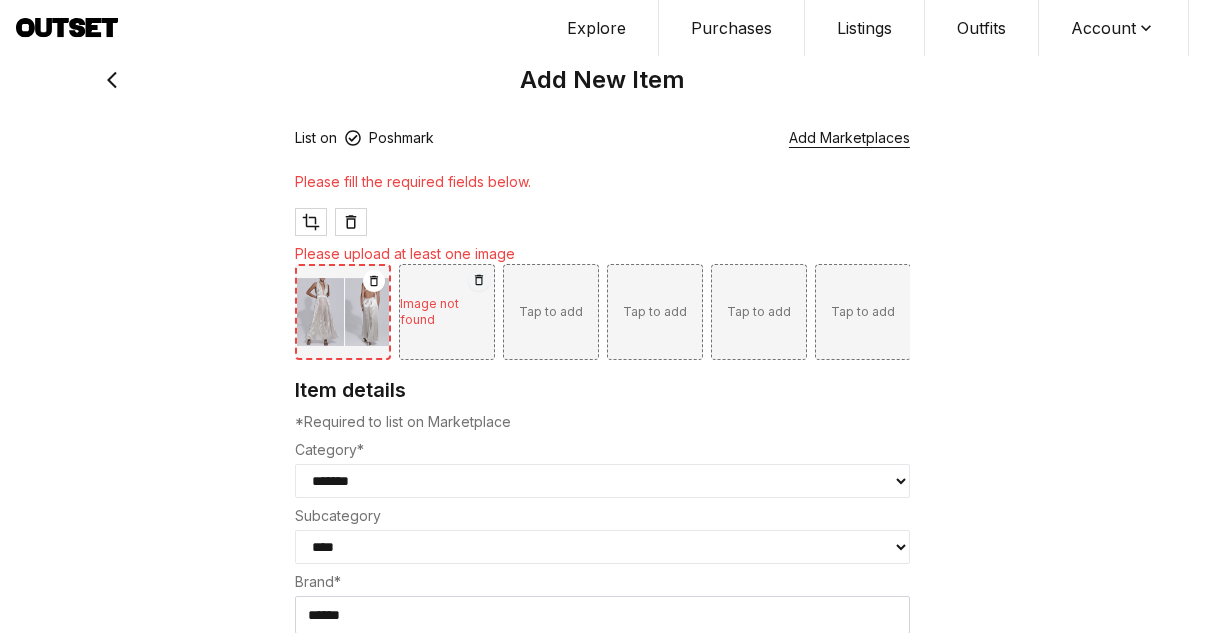 click 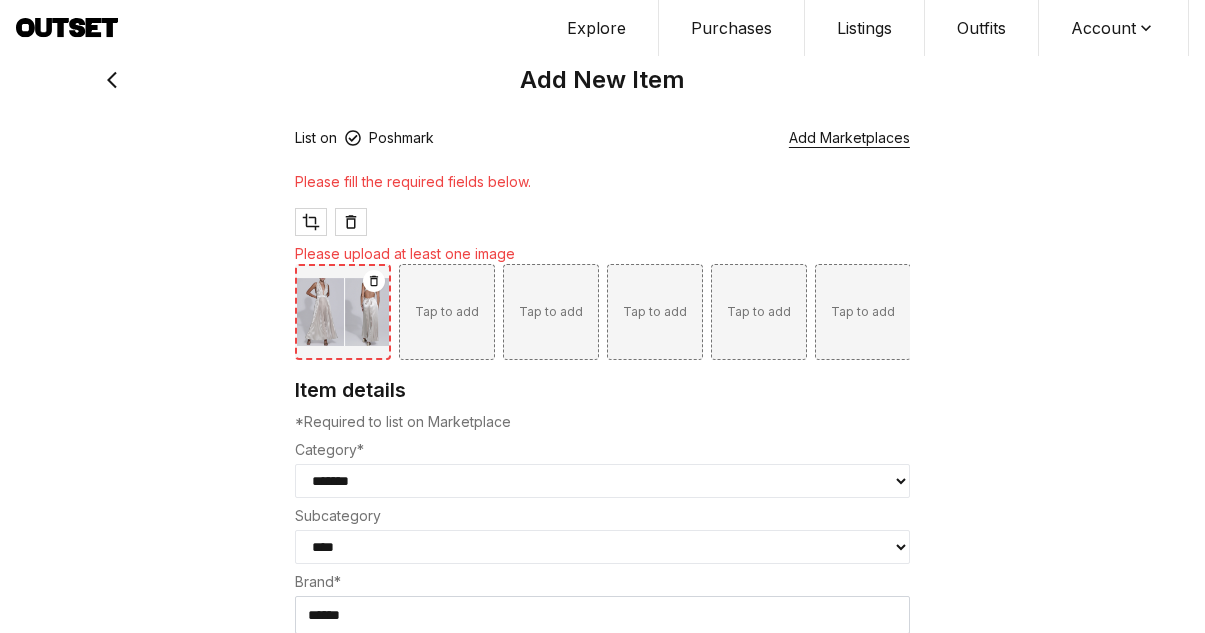click on "Tap to add" at bounding box center [447, 312] 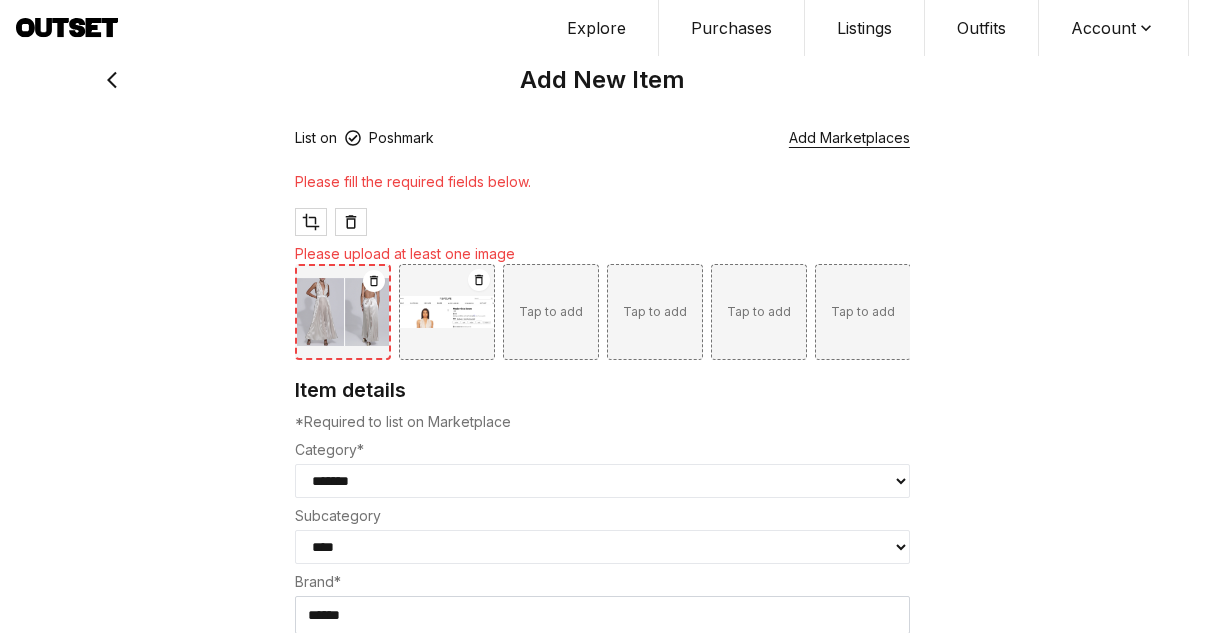 click on "Tap to add" at bounding box center [551, 312] 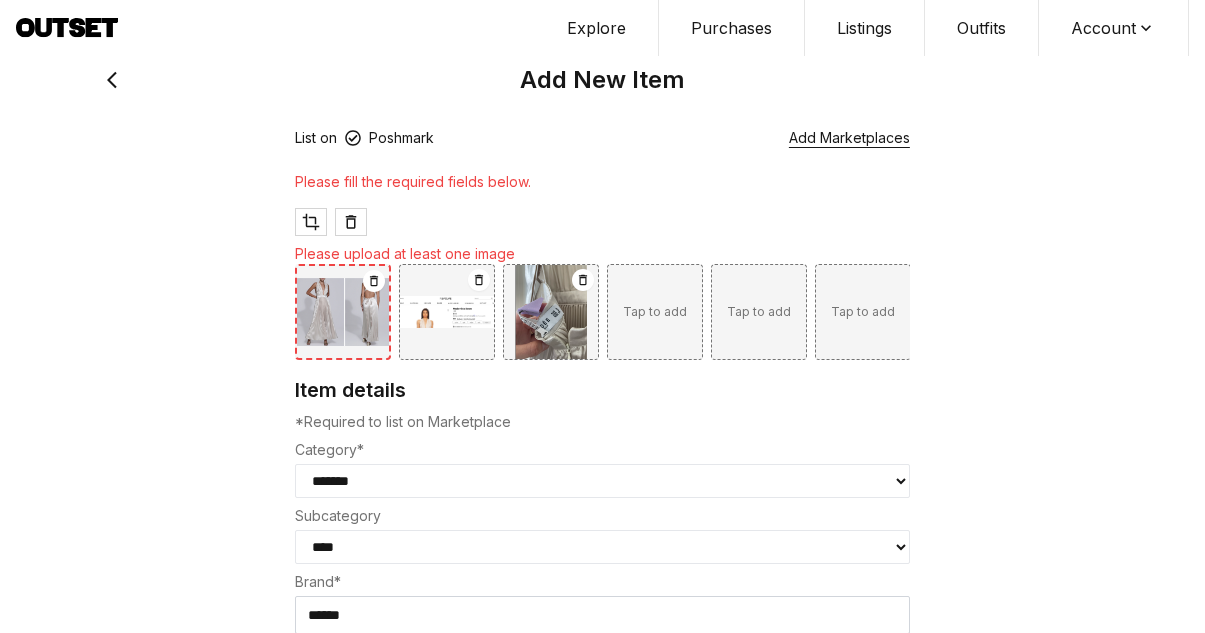 click on "Tap to add" at bounding box center [655, 312] 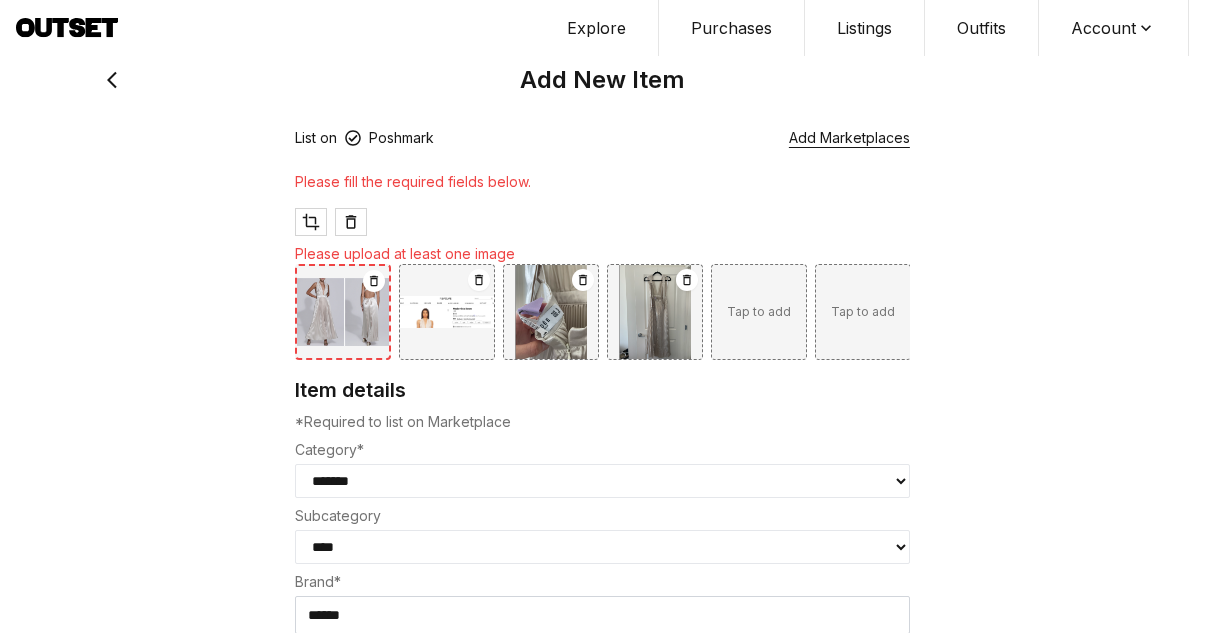 click on "Tap to add" at bounding box center [759, 312] 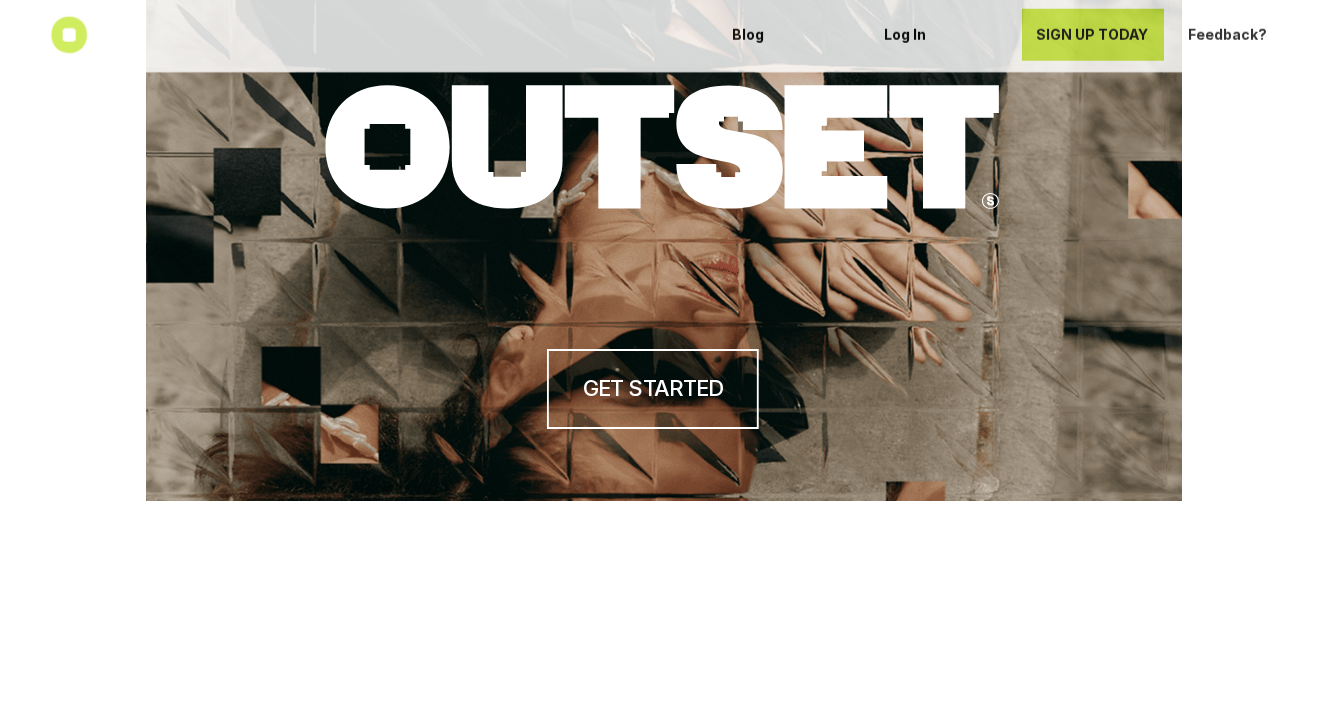 scroll, scrollTop: 0, scrollLeft: 0, axis: both 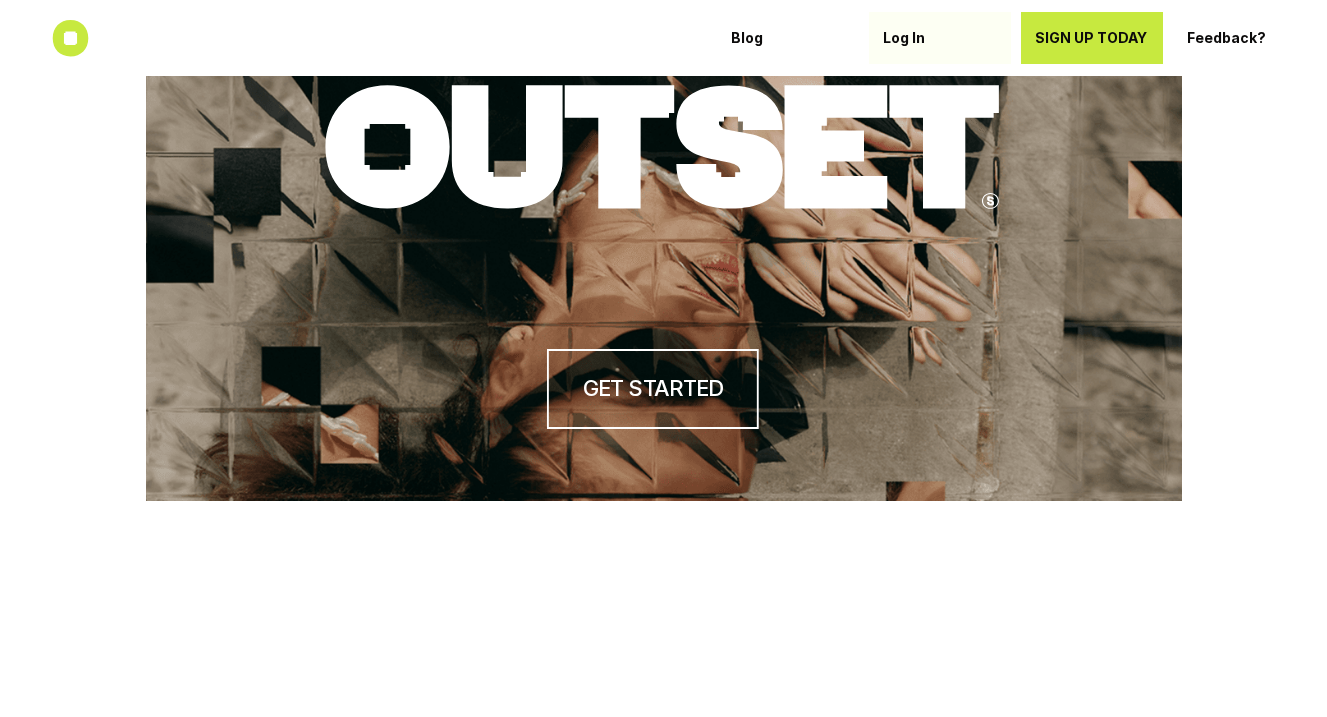 click on "Log In" at bounding box center (940, 38) 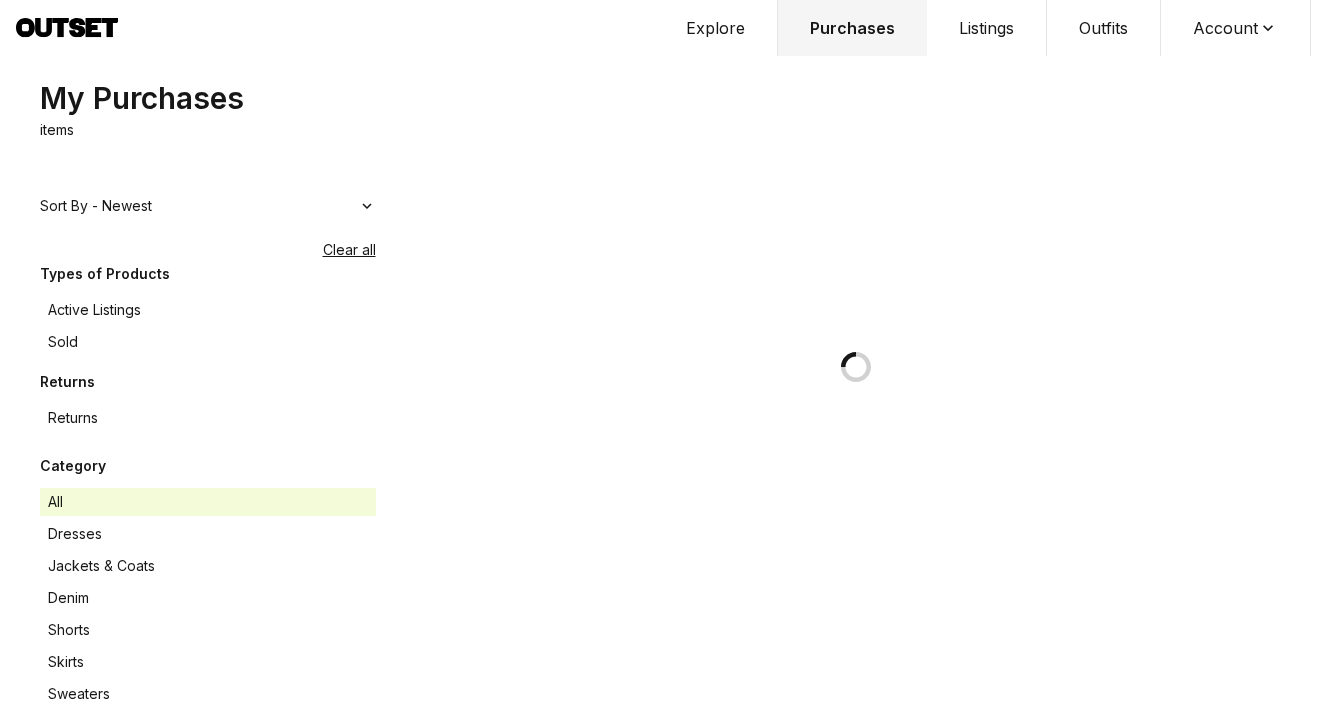 scroll, scrollTop: 0, scrollLeft: 0, axis: both 